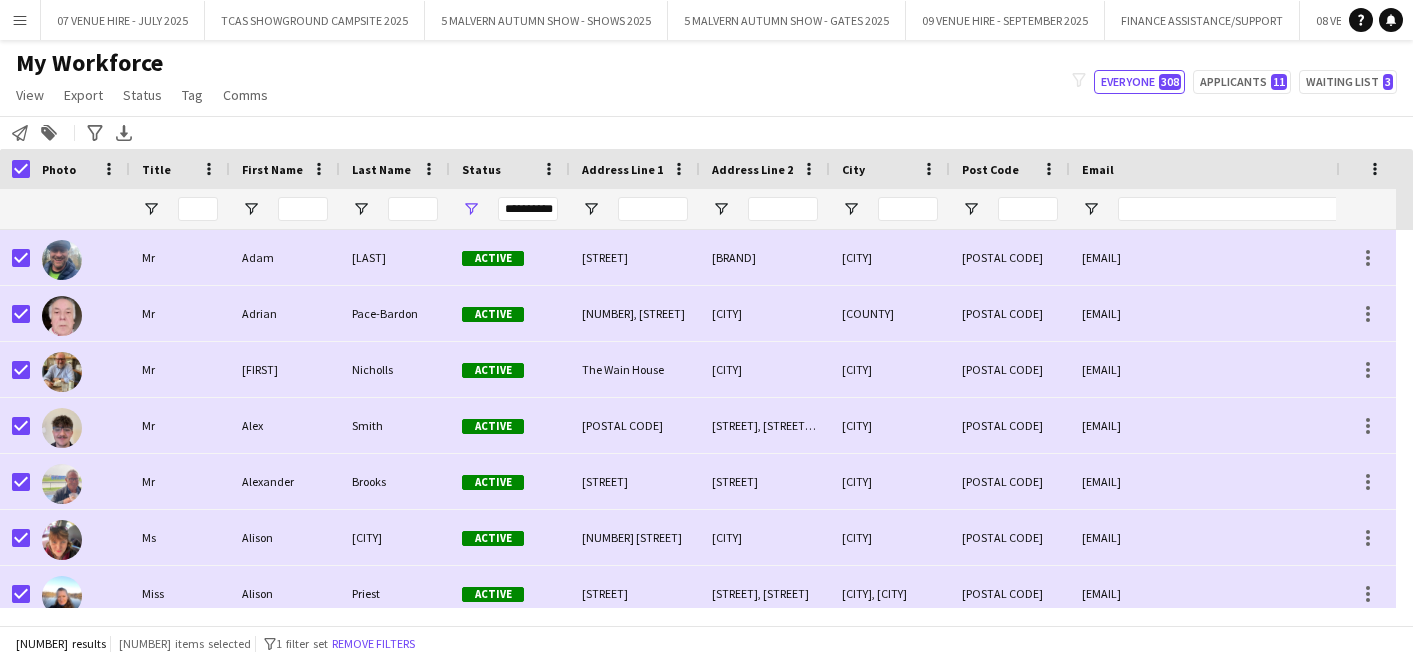 drag, startPoint x: 0, startPoint y: 0, endPoint x: 708, endPoint y: 97, distance: 714.6139 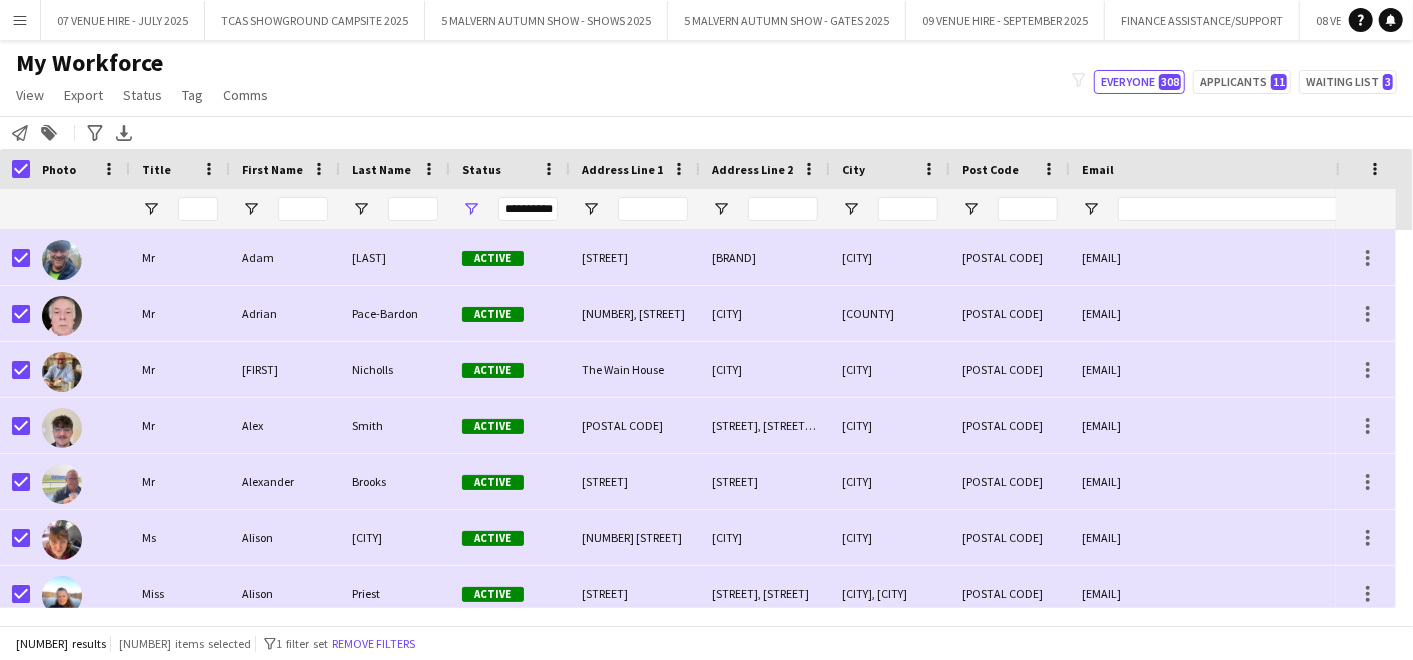 scroll, scrollTop: 0, scrollLeft: 0, axis: both 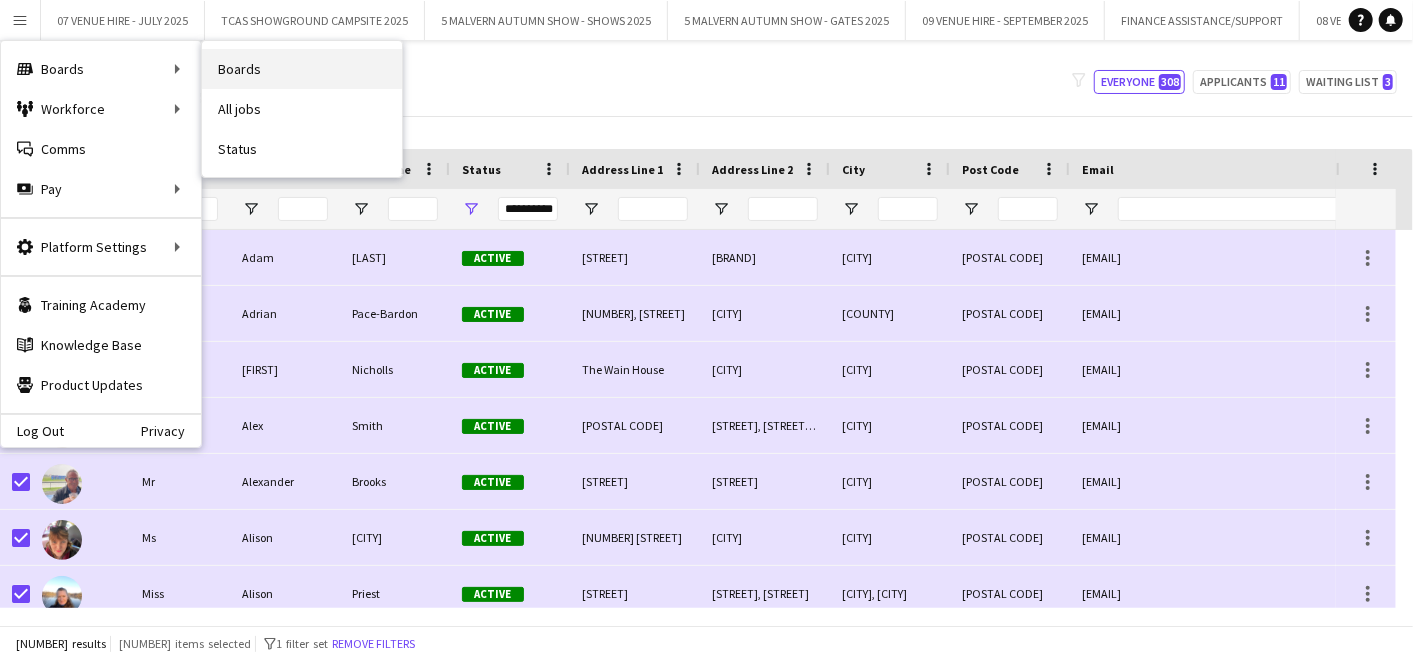 click on "Boards" at bounding box center [302, 69] 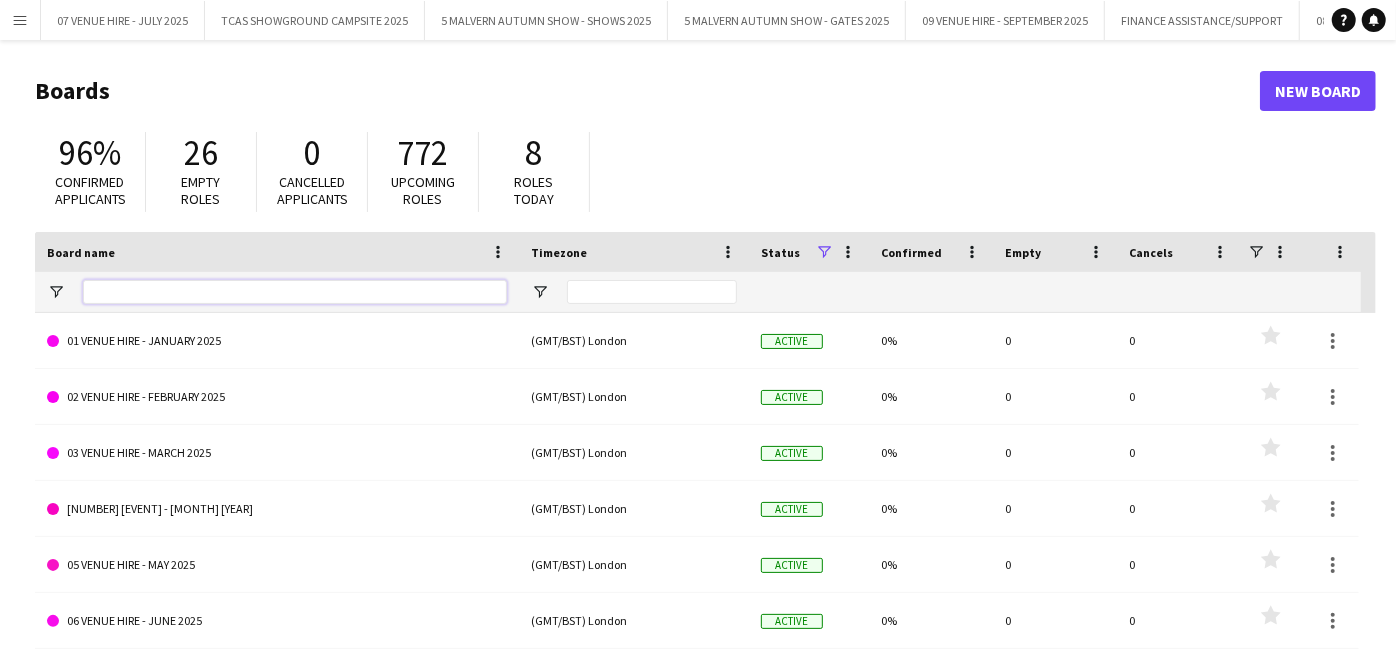 click at bounding box center (295, 292) 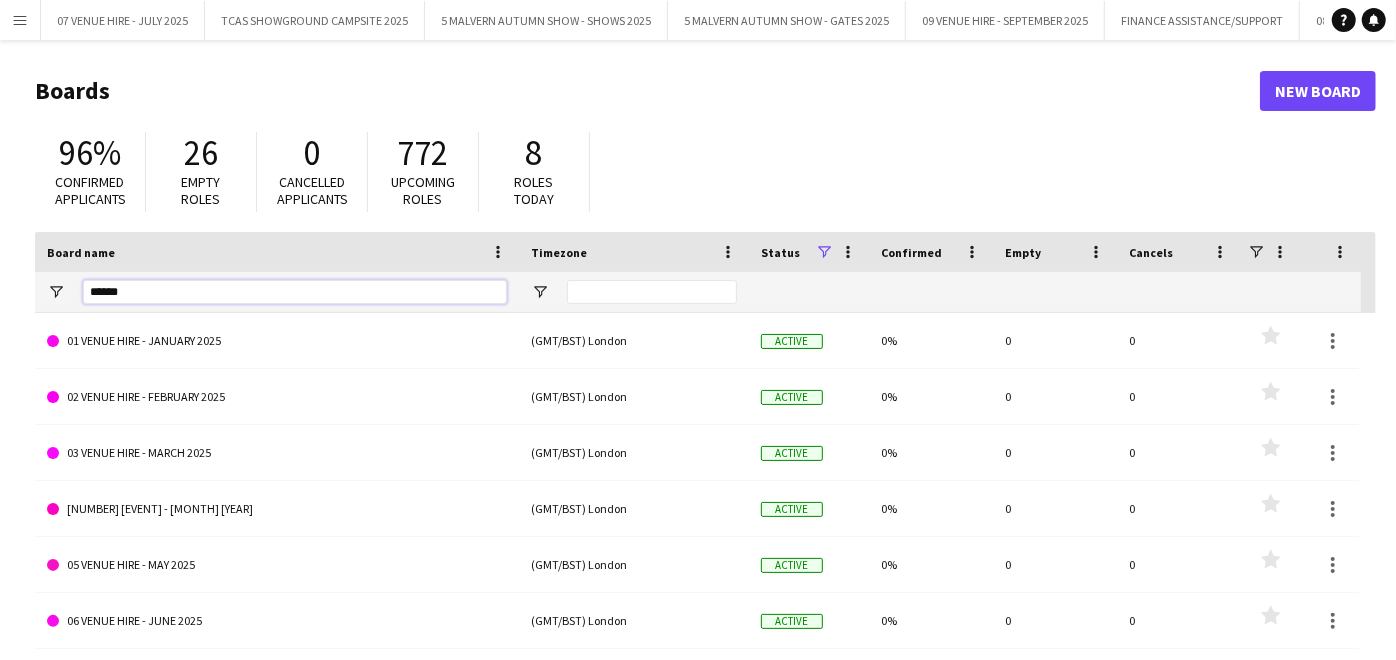 type on "******" 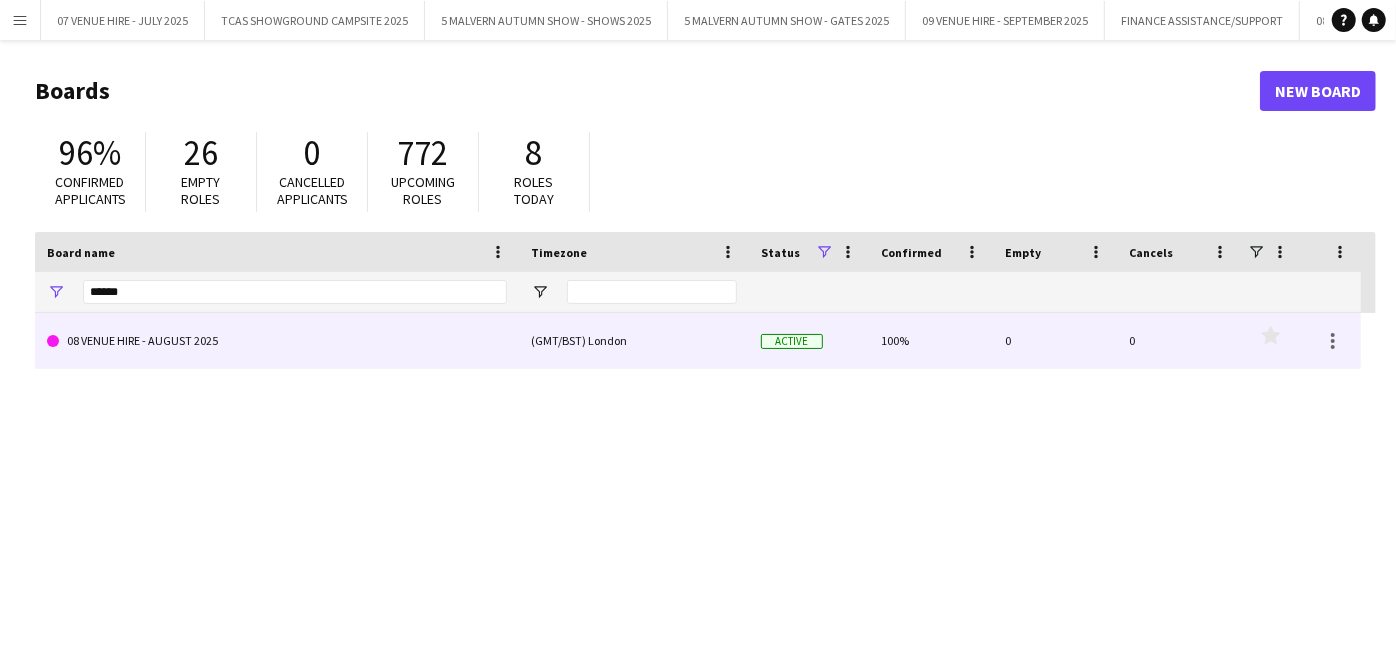 click on "08 VENUE HIRE - AUGUST 2025" 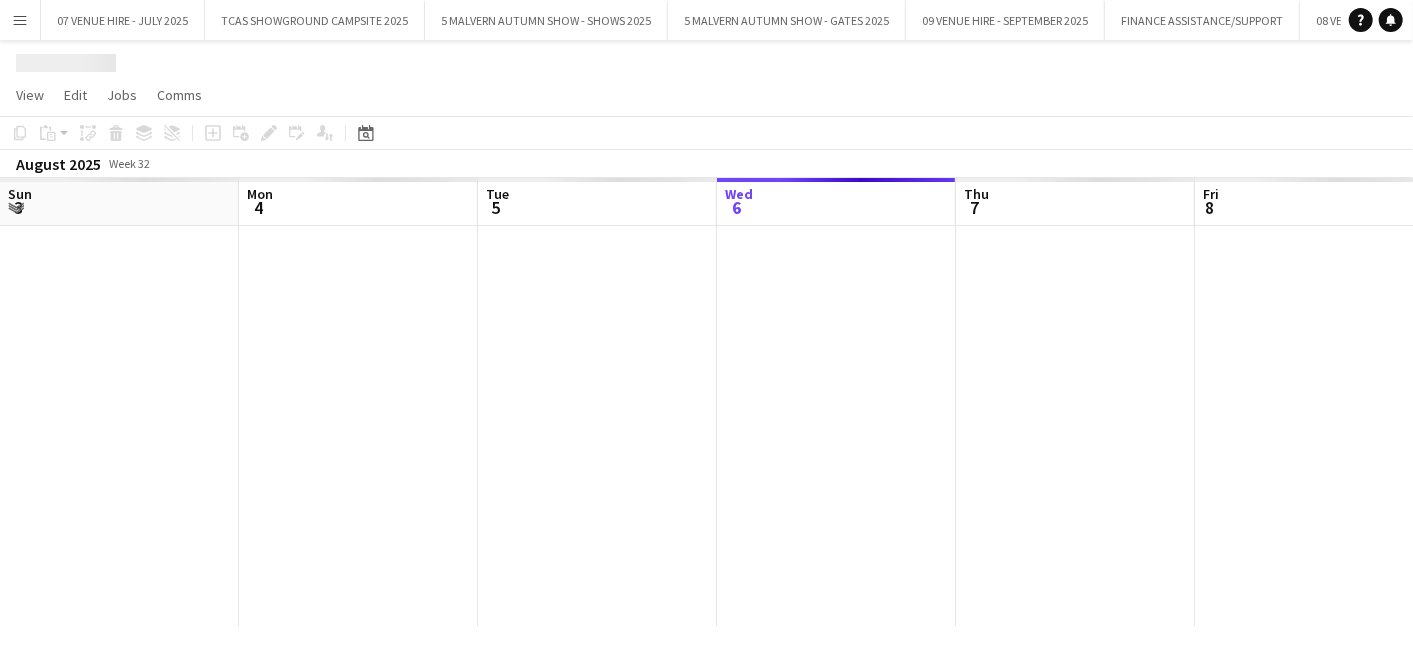 scroll, scrollTop: 0, scrollLeft: 477, axis: horizontal 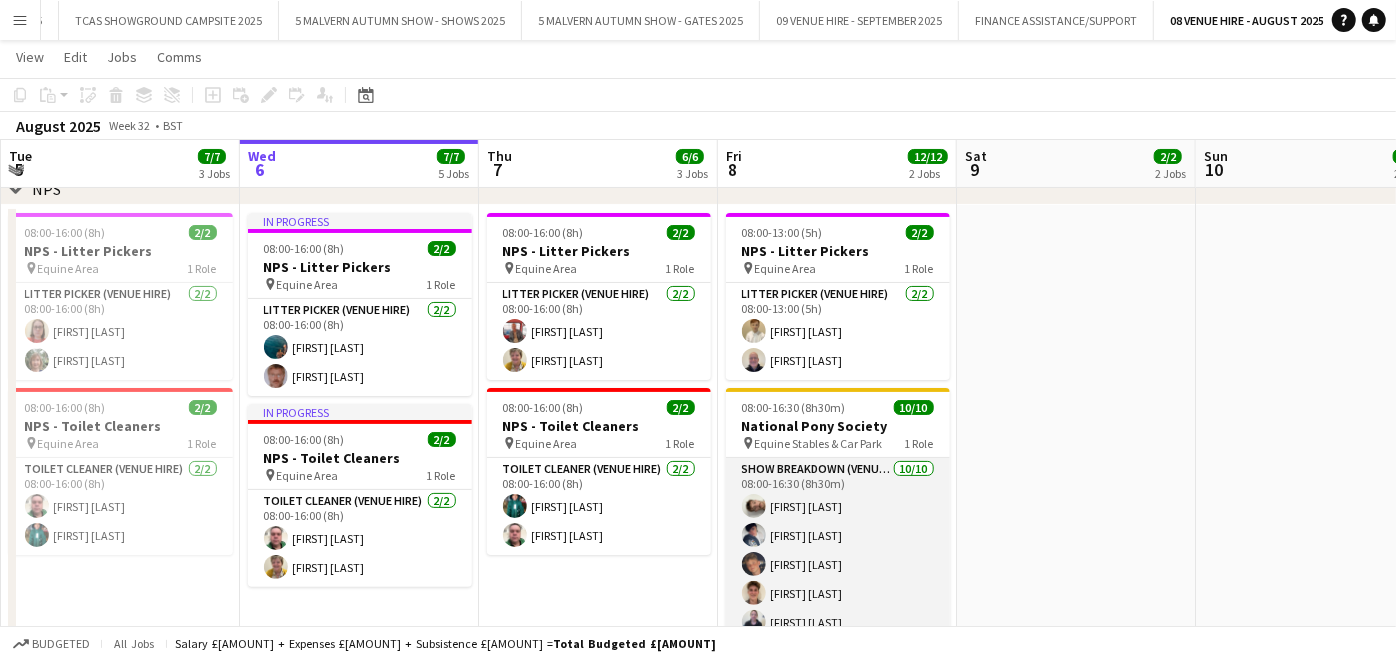 click on "[NUMBER]/[NUMBER] [TIME]-[TIME] ([DURATION])
[FIRST] [LAST] [FIRST] [LAST] [FIRST] [LAST] [FIRST] [LAST] [FIRST] [LAST] [FIRST] [LAST] [FIRST] [LAST] [FIRST] [LAST] [FIRST] [LAST] [FIRST] [LAST]" at bounding box center (838, 622) 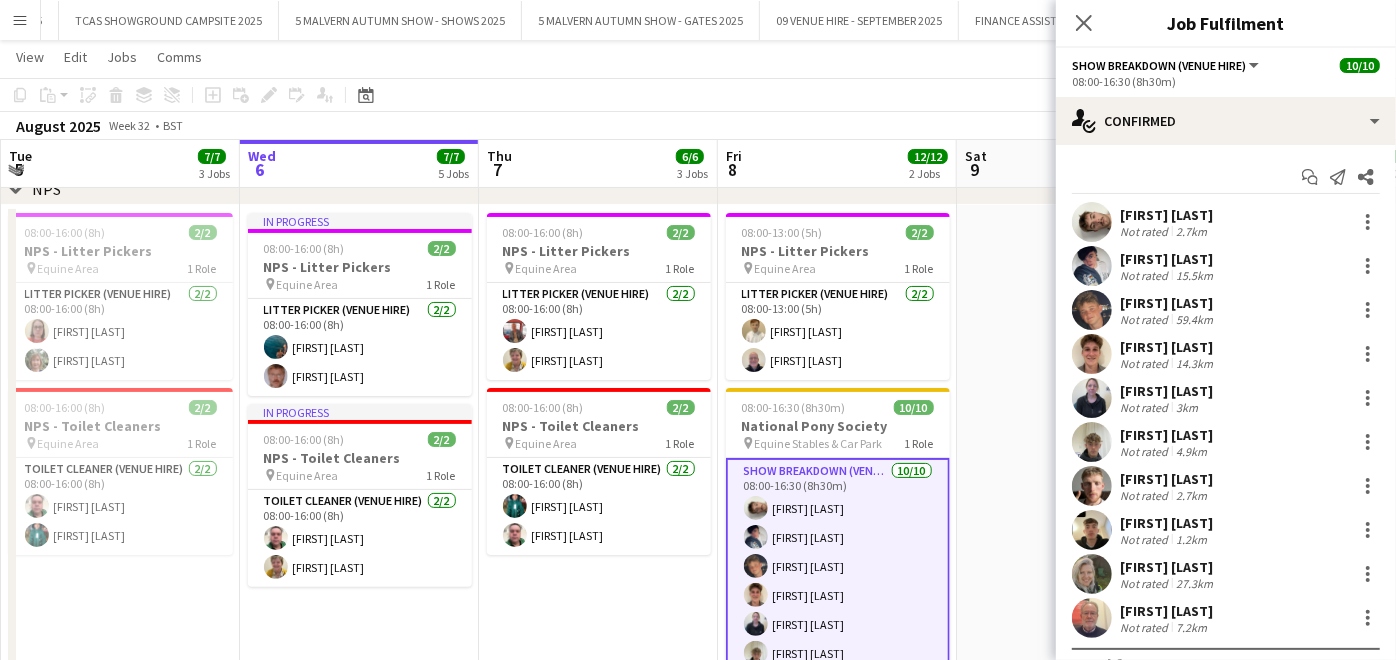click at bounding box center (1092, 222) 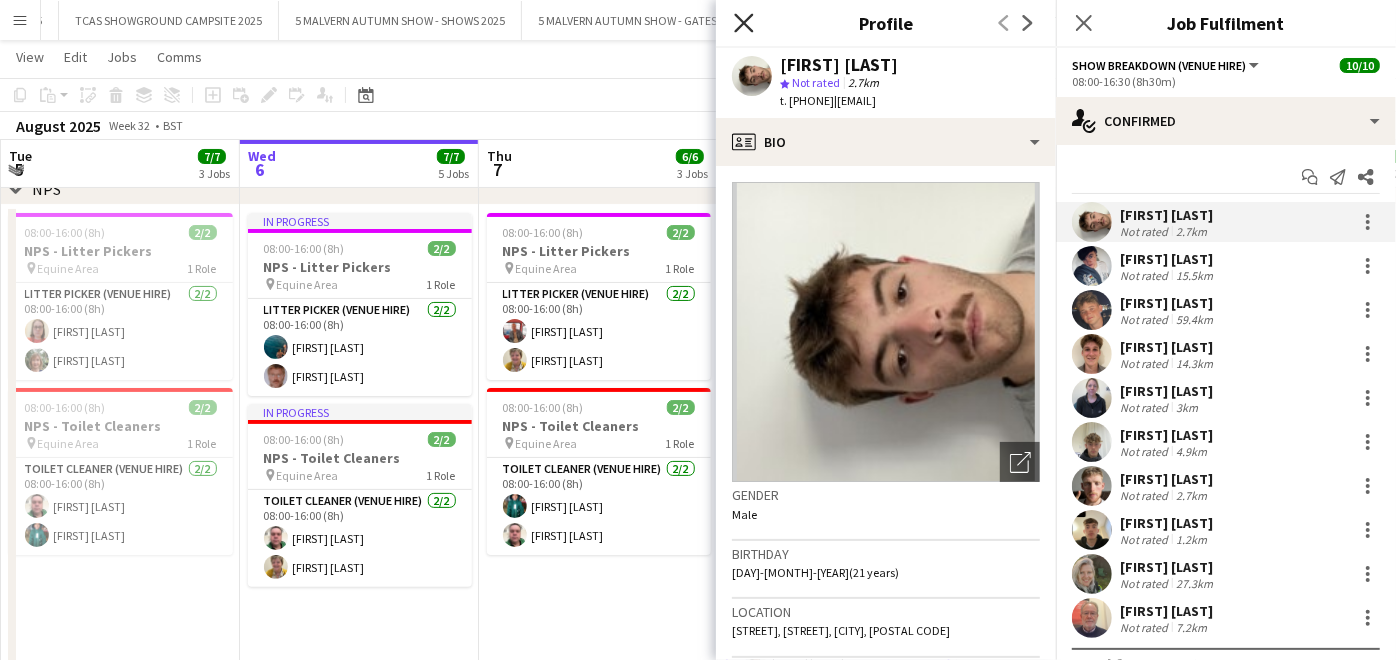 click on "Close pop-in" 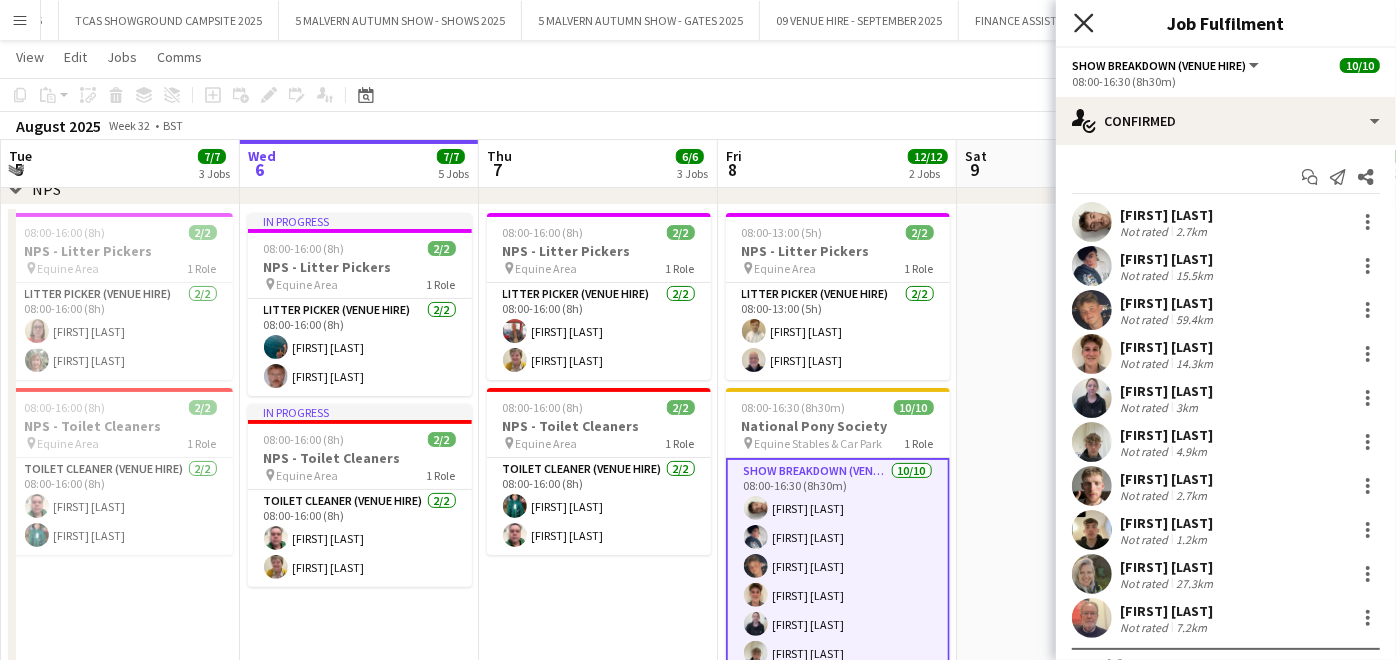 click on "Close pop-in" 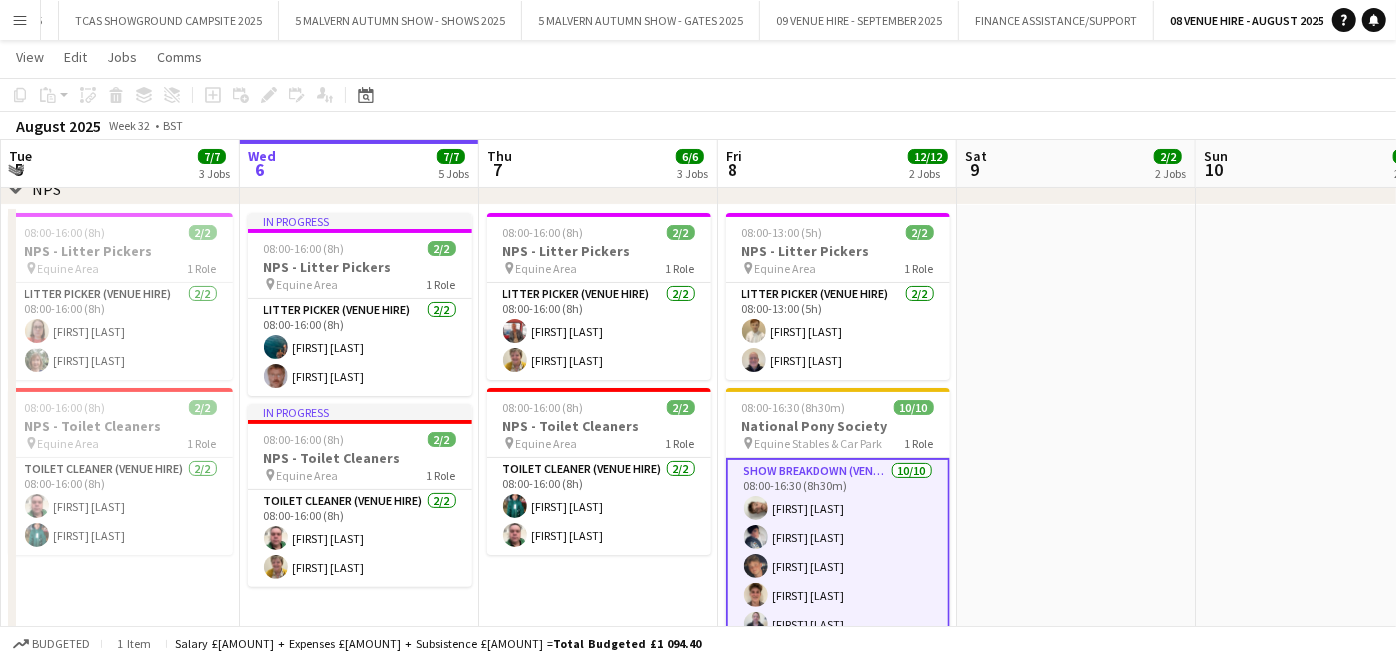 click on "[NUMBER]/[NUMBER] [TIME]-[TIME] ([DURATION])
[FIRST] [LAST] [FIRST] [LAST] [FIRST] [LAST] [FIRST] [LAST] [FIRST] [LAST] [FIRST] [LAST] [FIRST] [LAST] [FIRST] [LAST] [FIRST] [LAST] [FIRST] [LAST]" at bounding box center [838, 624] 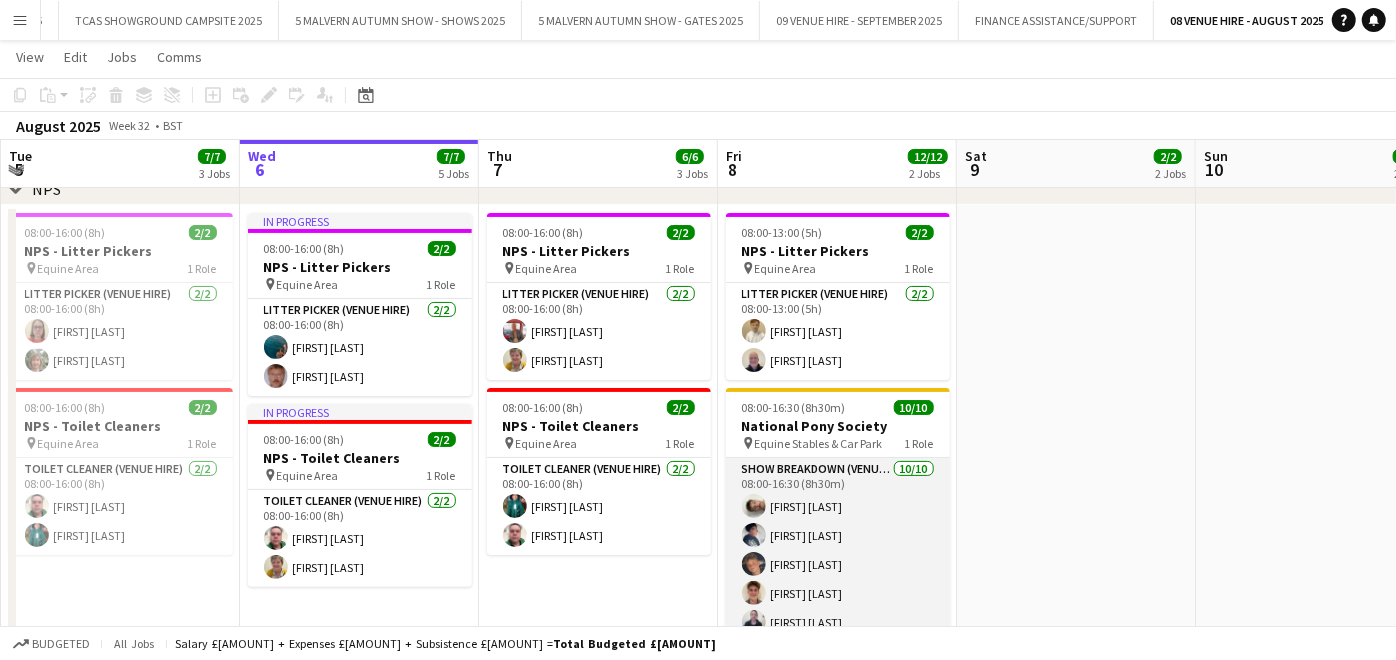 click on "[NUMBER]/[NUMBER] [TIME]-[TIME] ([DURATION])
[FIRST] [LAST] [FIRST] [LAST] [FIRST] [LAST] [FIRST] [LAST] [FIRST] [LAST] [FIRST] [LAST] [FIRST] [LAST] [FIRST] [LAST] [FIRST] [LAST] [FIRST] [LAST]" at bounding box center (838, 622) 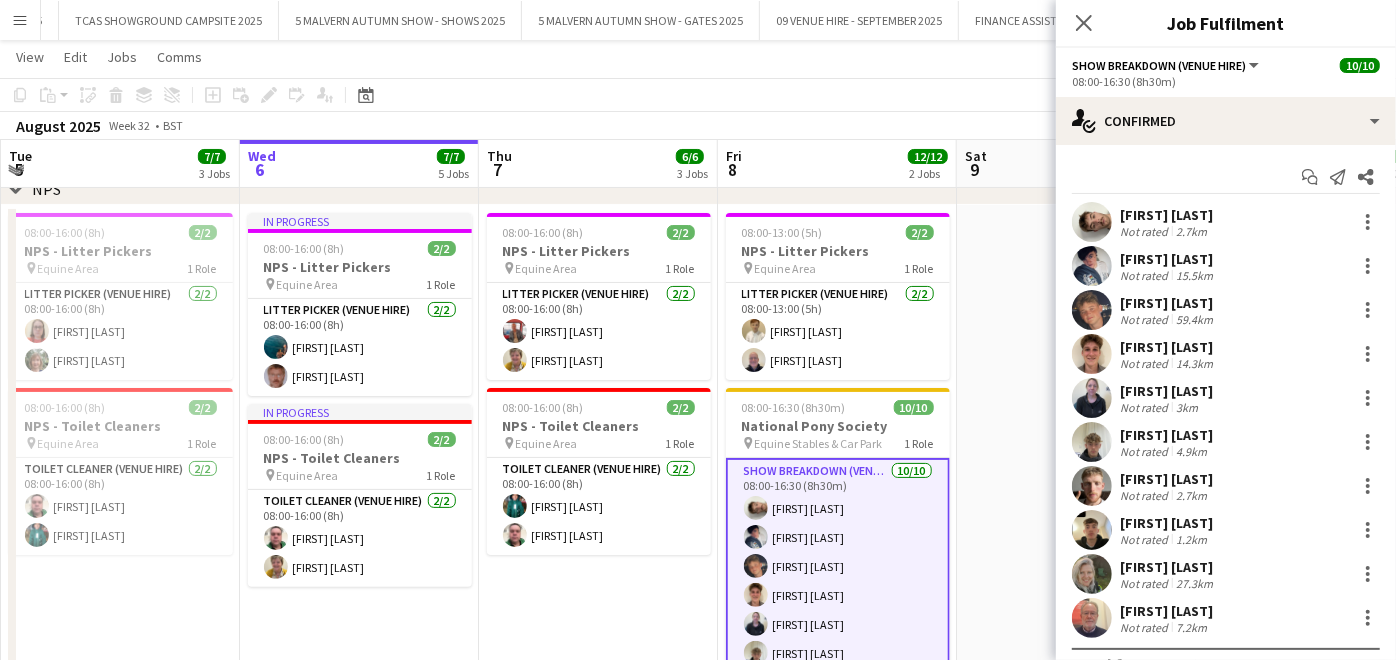 click at bounding box center (1092, 222) 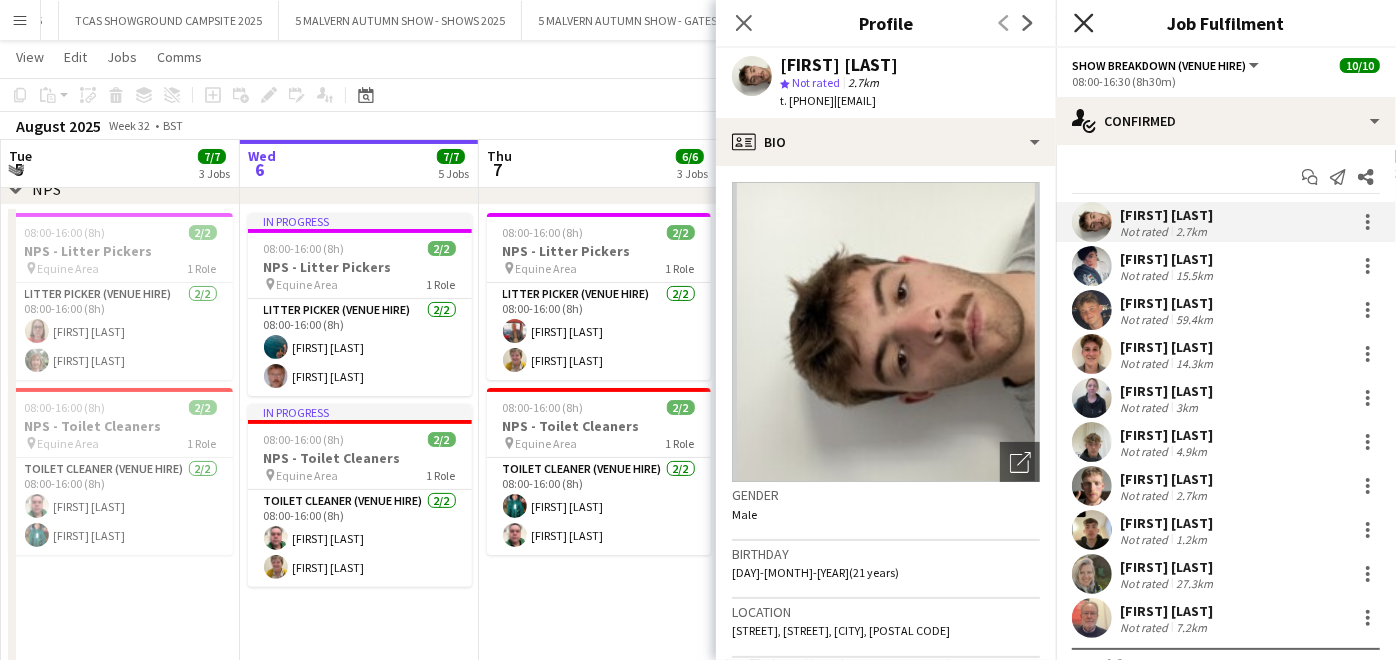 click on "Close pop-in" 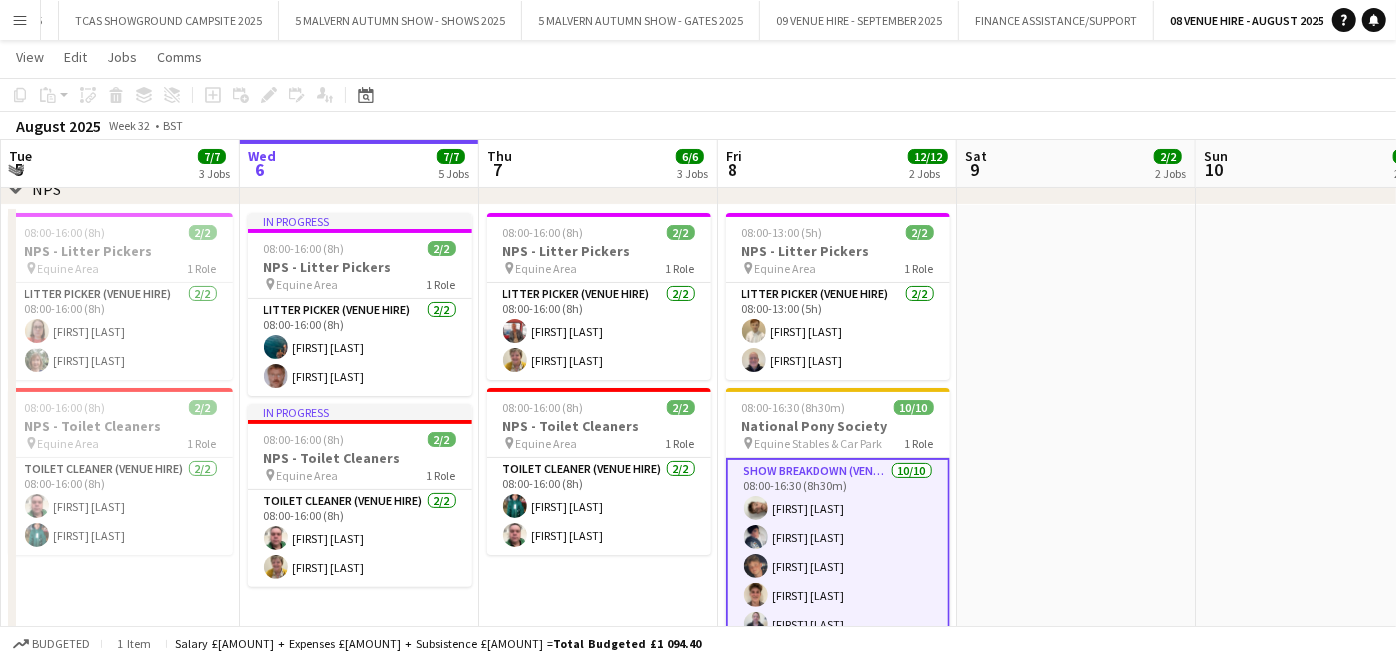 click on "Menu" at bounding box center (20, 20) 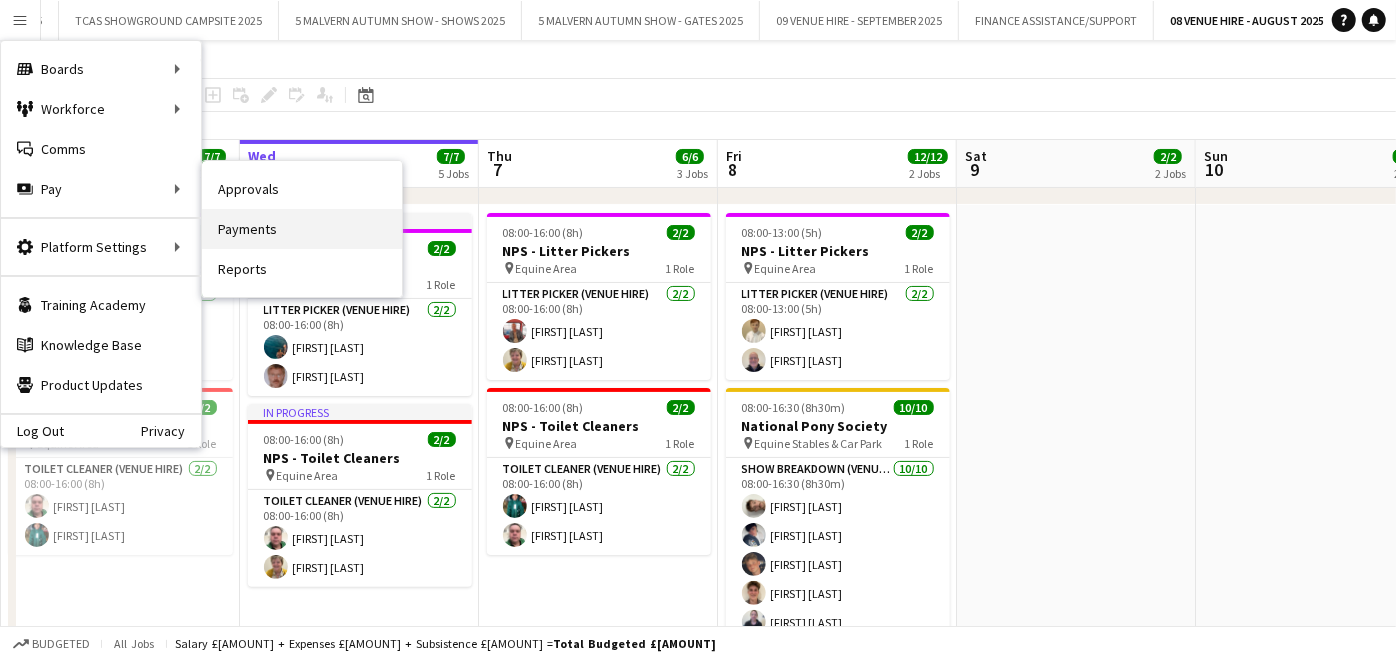 click on "Payments" at bounding box center [302, 229] 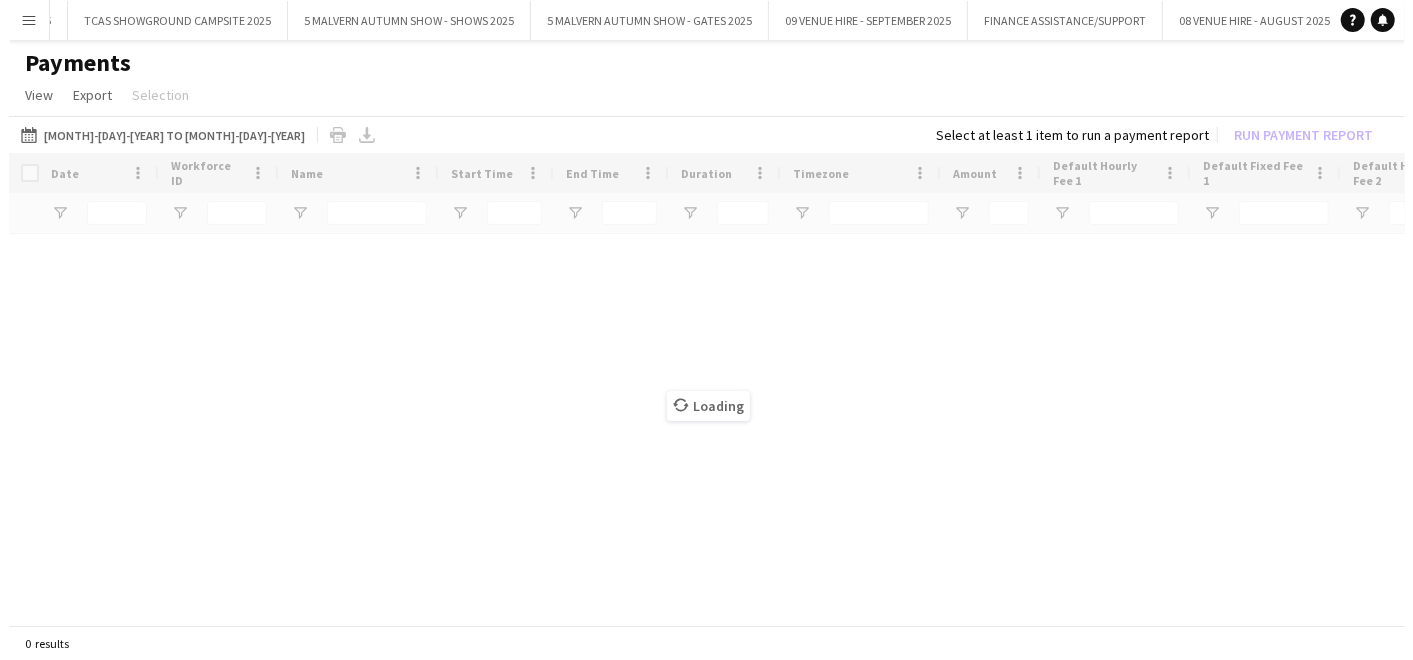 scroll, scrollTop: 0, scrollLeft: 0, axis: both 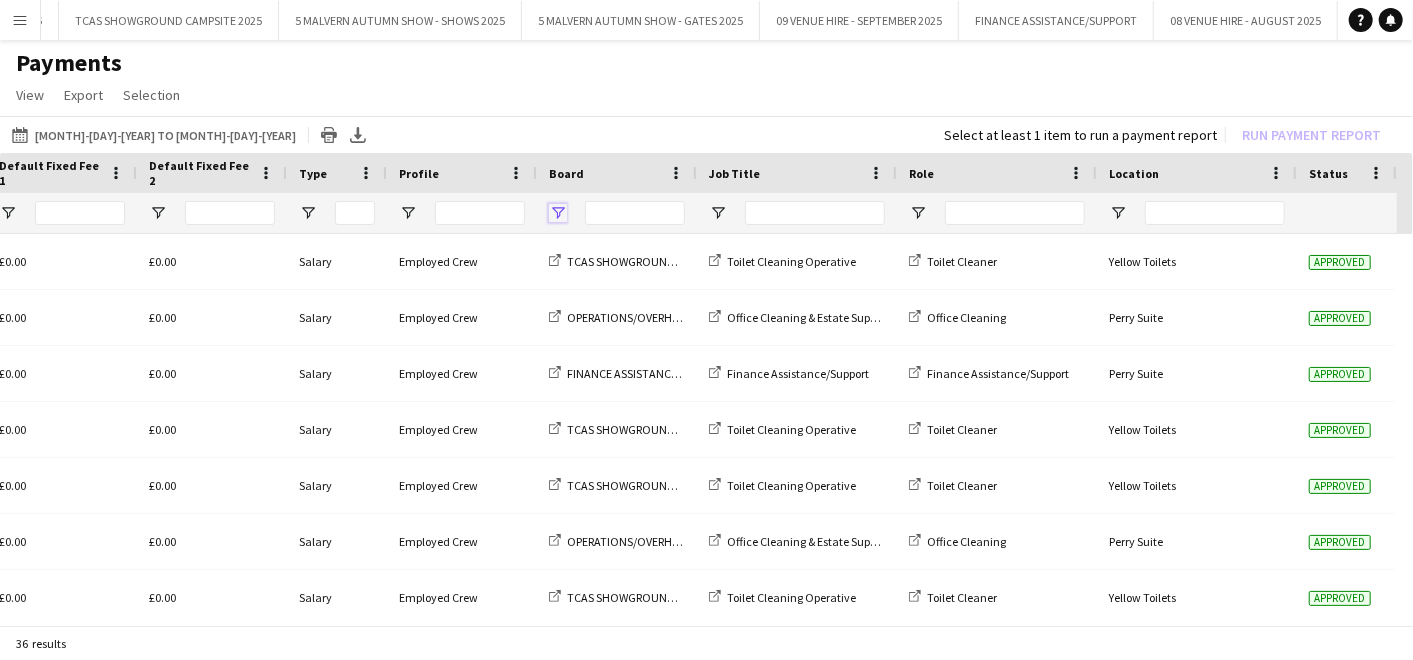 click at bounding box center [558, 213] 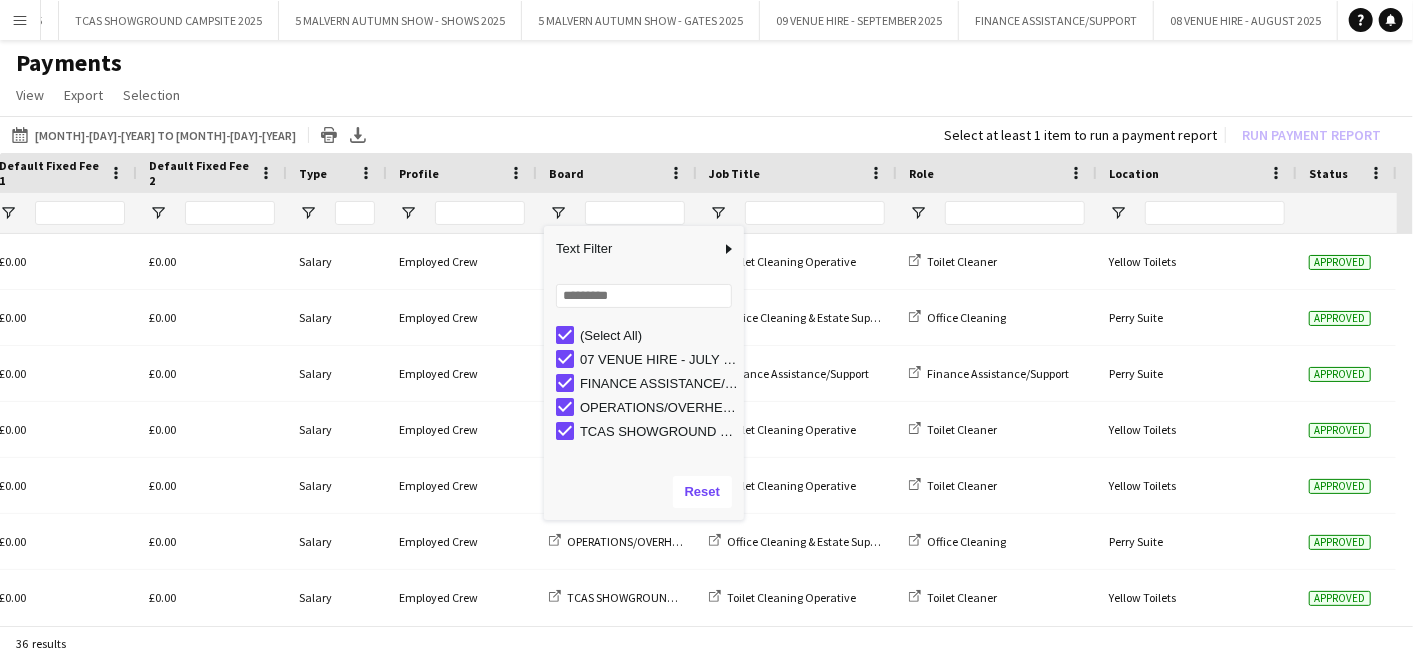 click on "FINANCE ASSISTANCE/SUPPORT" at bounding box center (650, 383) 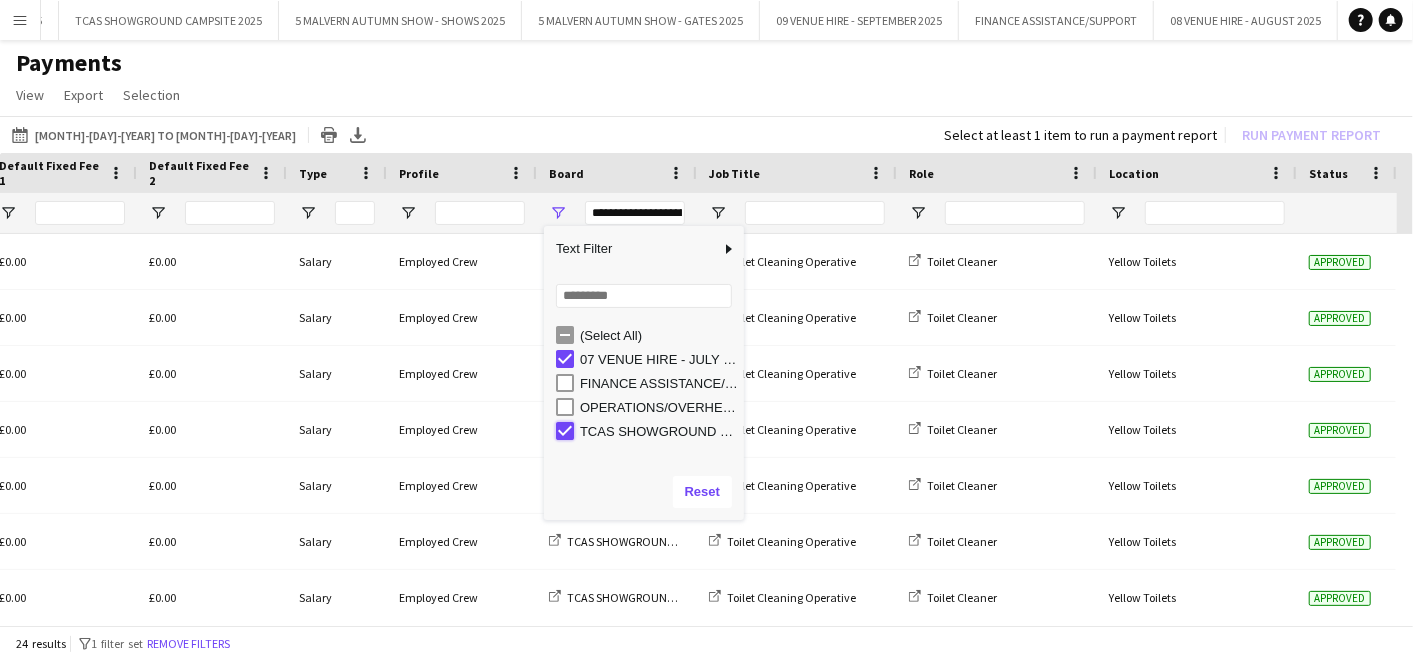 type on "**********" 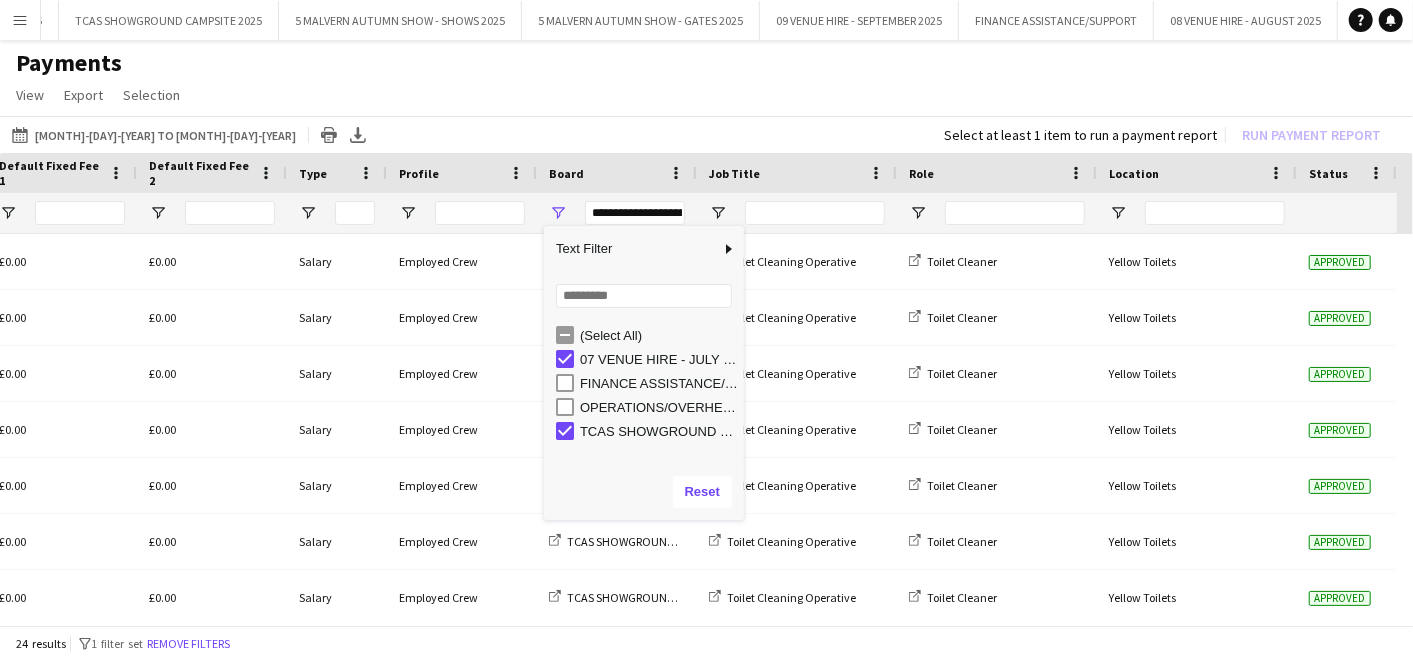 scroll, scrollTop: 0, scrollLeft: 1168, axis: horizontal 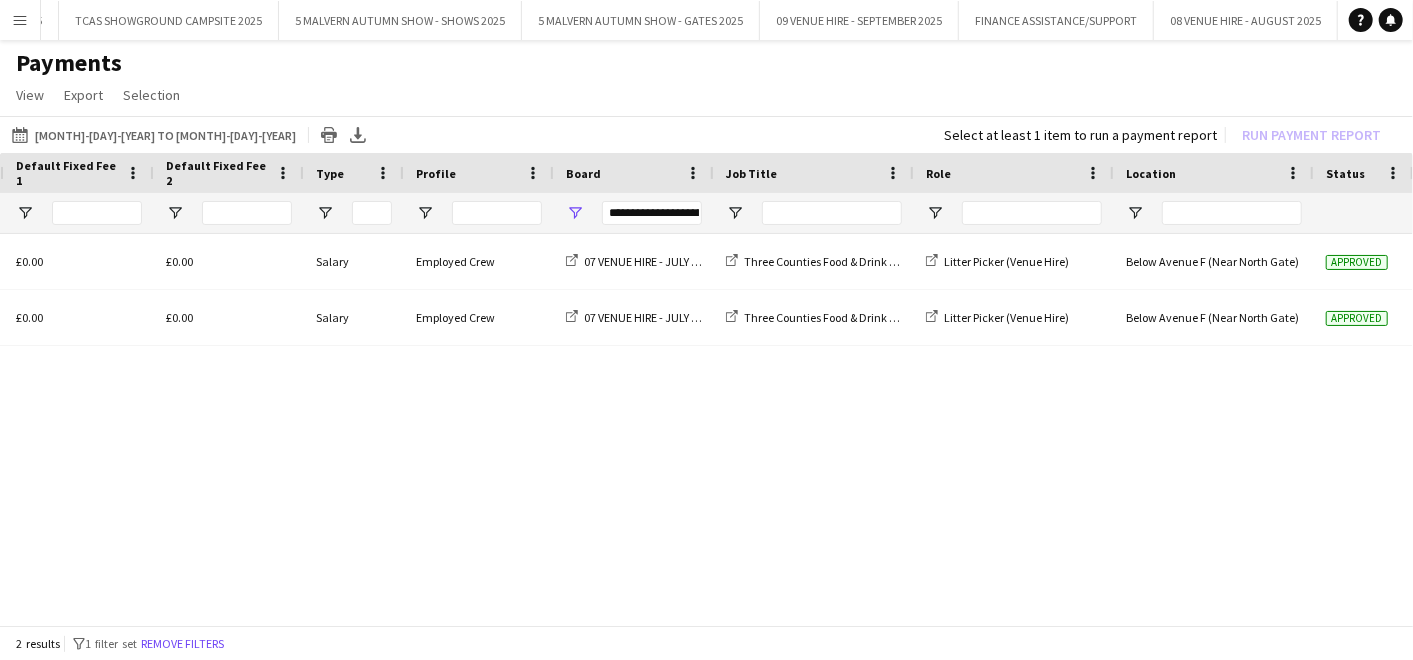 click on "View  Customise view Customise filters Reset Filters Reset View Reset All  Export  Export as XLSX Export as CSV Export as PDF  Selection  All for Date Range Clear All All Filtered Clear All Filtered" 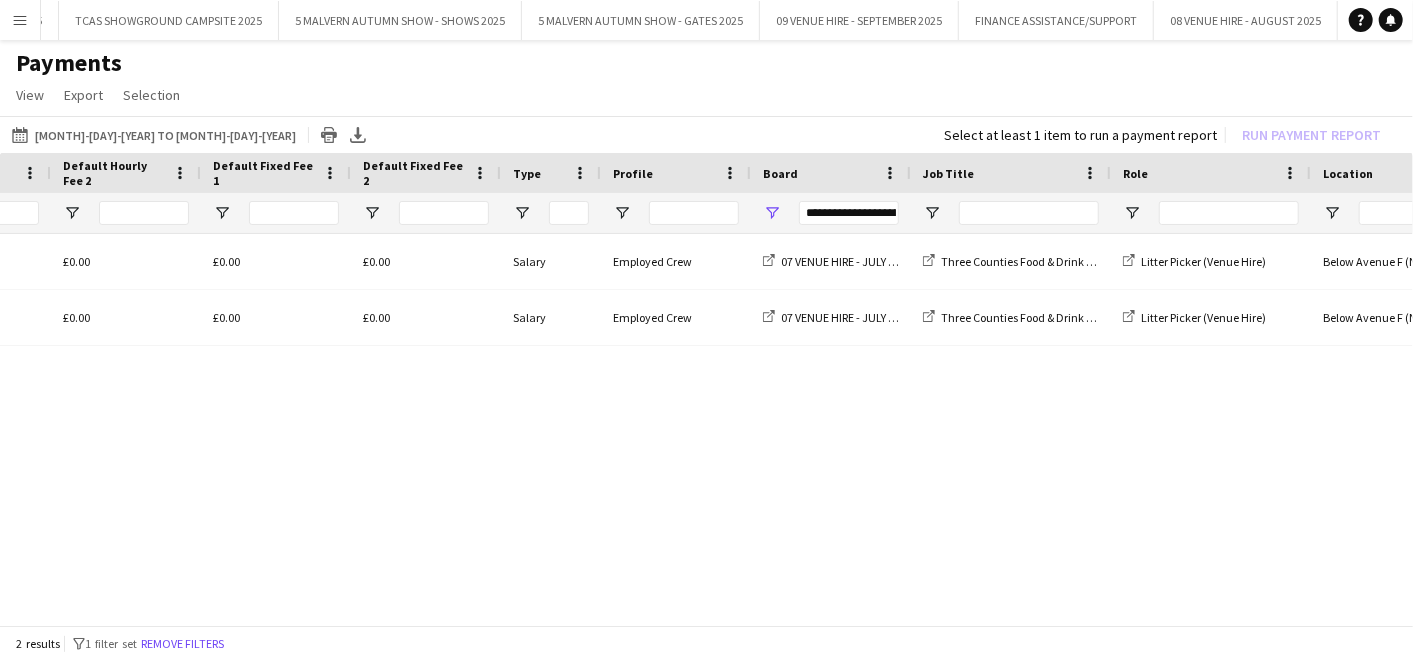 scroll, scrollTop: 0, scrollLeft: 618, axis: horizontal 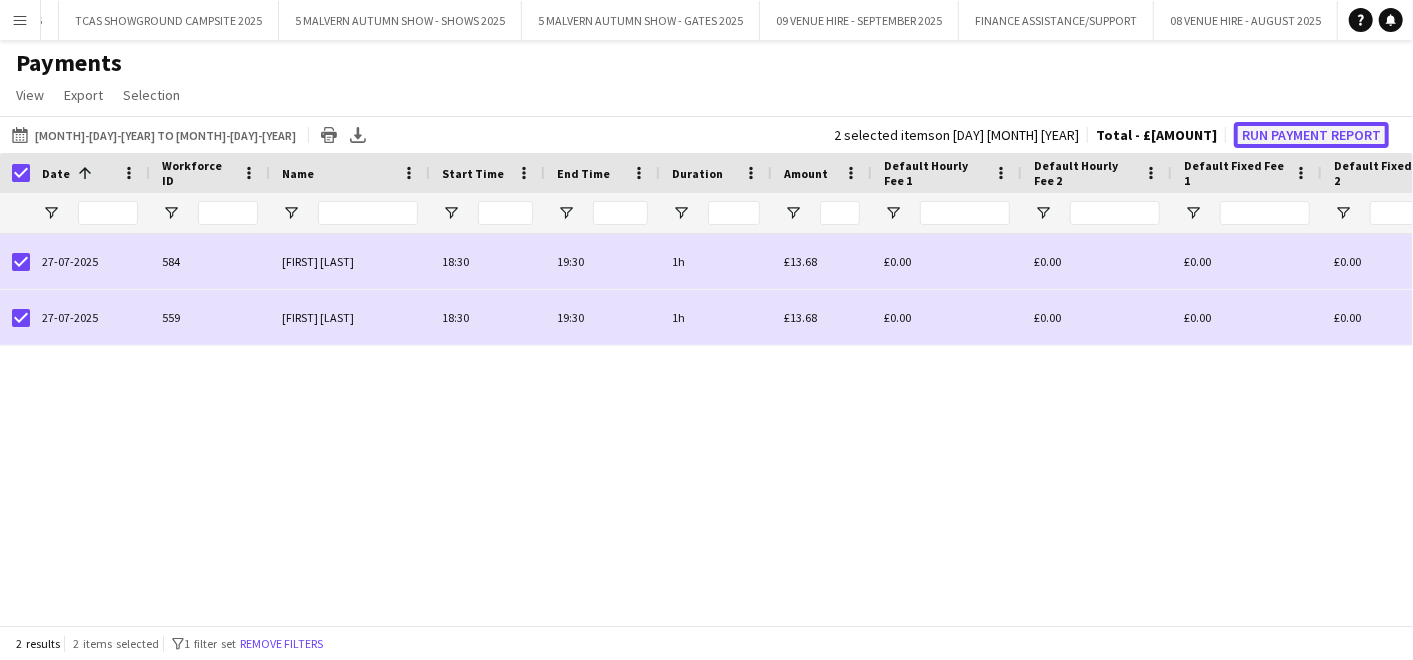 click on "Run Payment Report" 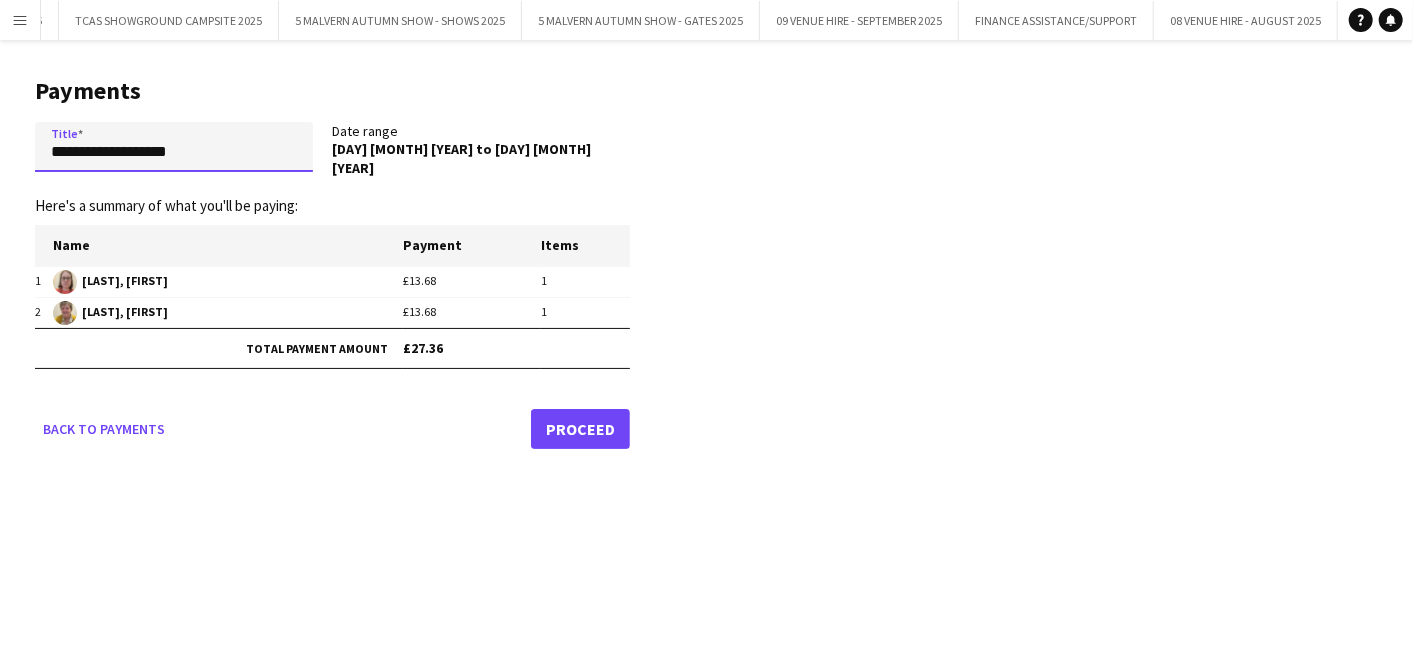 drag, startPoint x: 267, startPoint y: 140, endPoint x: 0, endPoint y: 148, distance: 267.1198 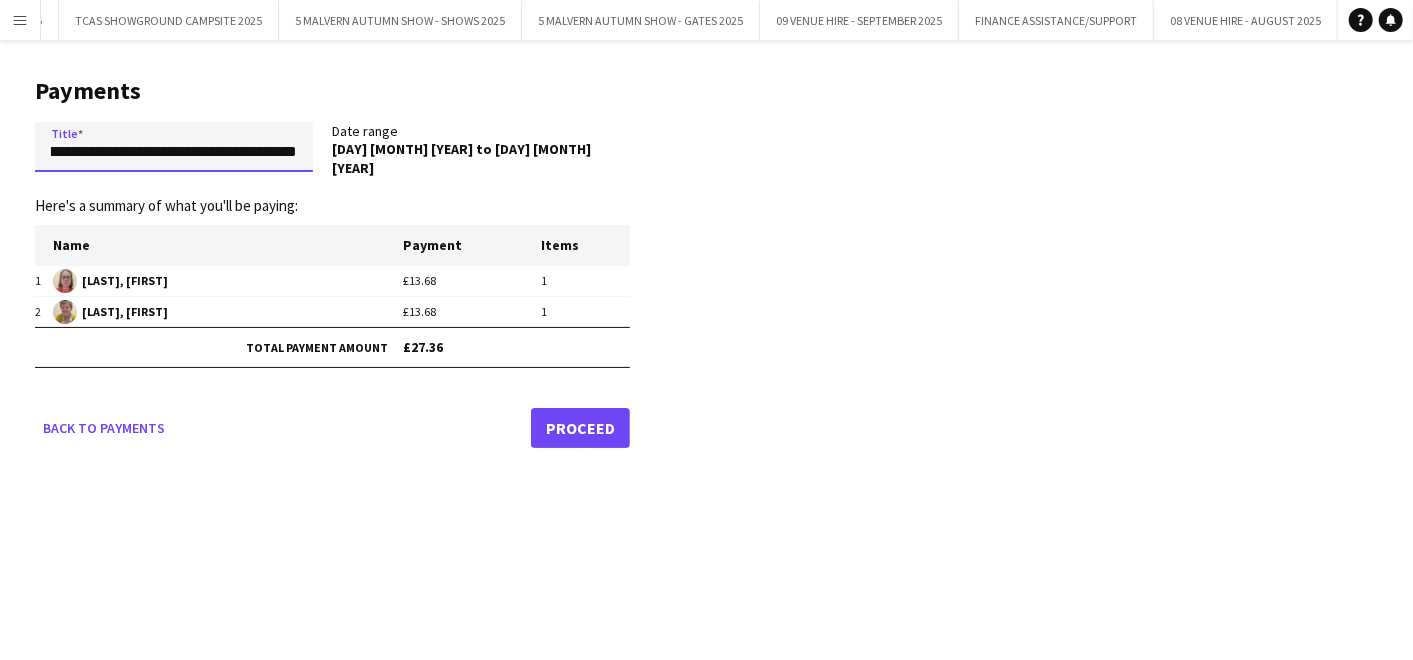 drag, startPoint x: 155, startPoint y: 149, endPoint x: 334, endPoint y: 145, distance: 179.0447 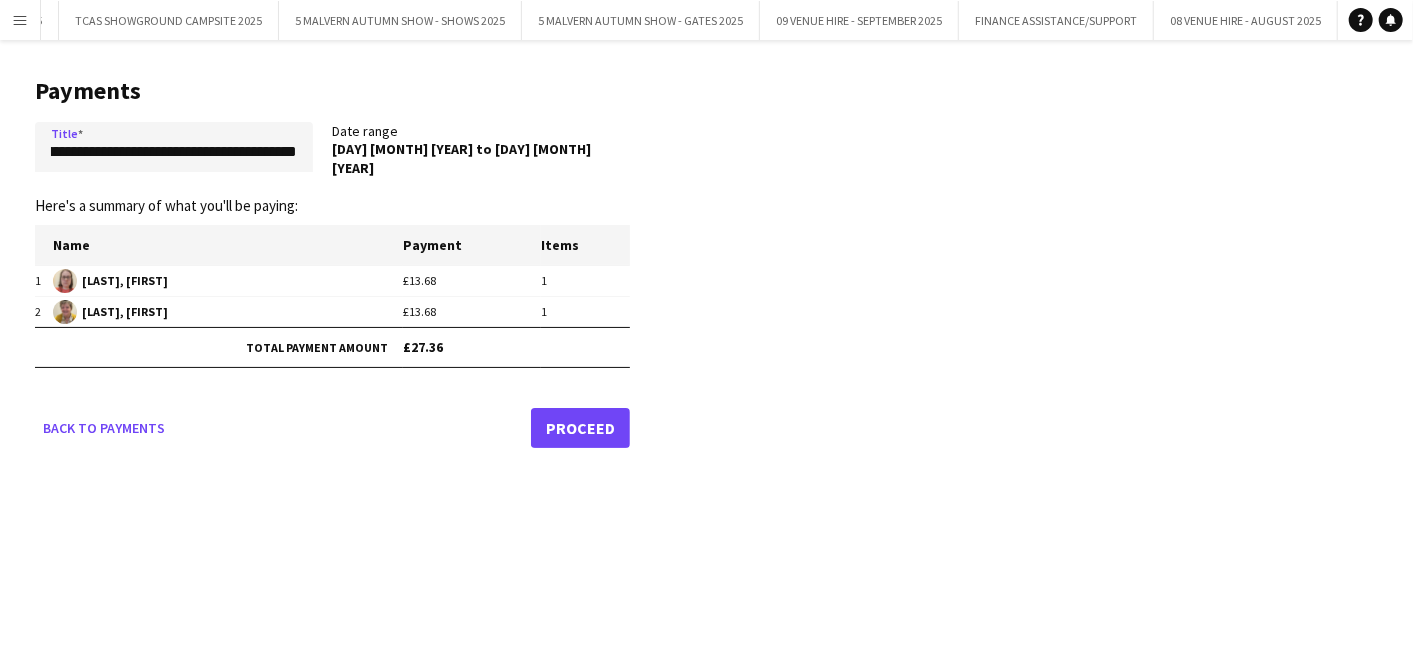 click on "Proceed" 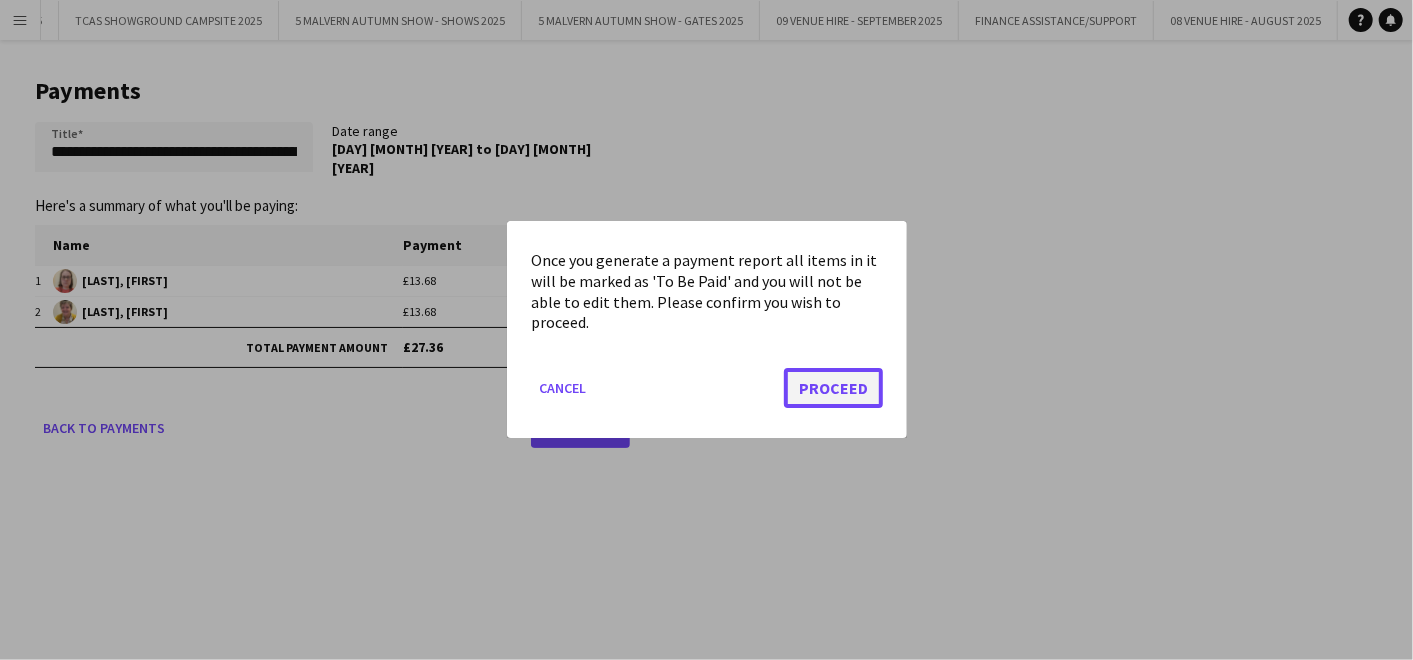 click on "Proceed" 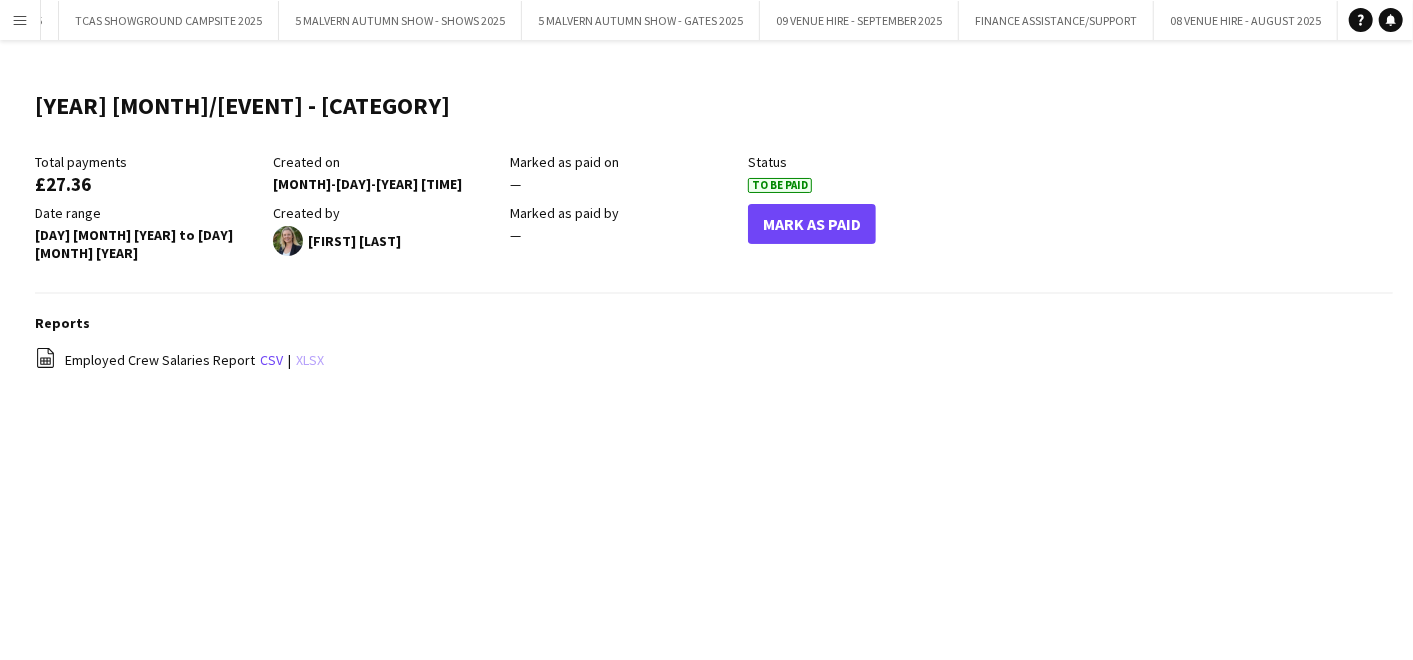 click on "xlsx" 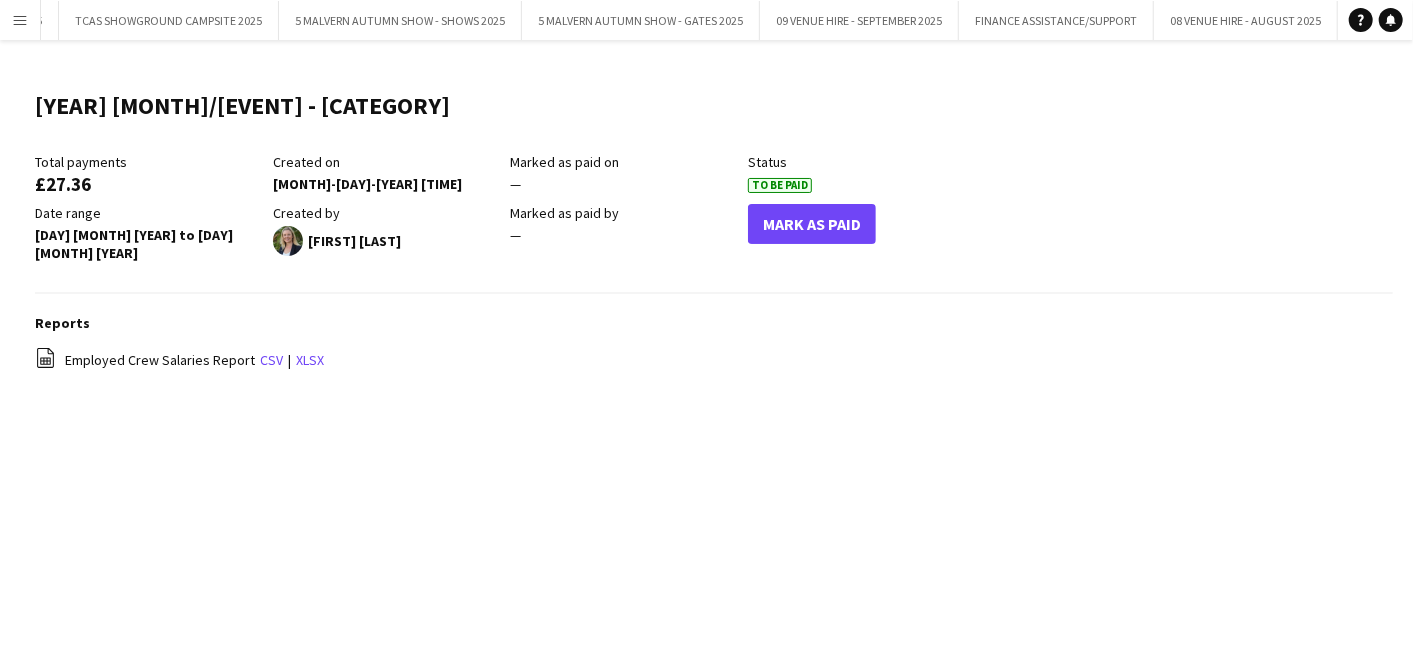 click on "Menu
Boards
Boards   Boards   All jobs   Status
Workforce
Workforce   My Workforce   Recruiting
Comms
Comms
Pay
Pay   Approvals   Payments   Reports
Platform Settings
Platform Settings   App settings   Your settings   Profiles
Training Academy
Training Academy
Knowledge Base
Knowledge Base
Product Updates
Product Updates   Log Out   Privacy   [NUMBER] [EVENT] - [MONTH] [YEAR]
Close
[BRAND] [BRAND] [YEAR]
Close
[NUMBER] [BRAND] [BRAND] - [EVENT] [YEAR]
Close
[NUMBER] [BRAND] [BRAND] - [EVENT] [YEAR]
Close
[NUMBER] [EVENT] - [MONTH] [YEAR]
Close
FINANCE ASSISTANCE/SUPPORT
Close" at bounding box center (706, 330) 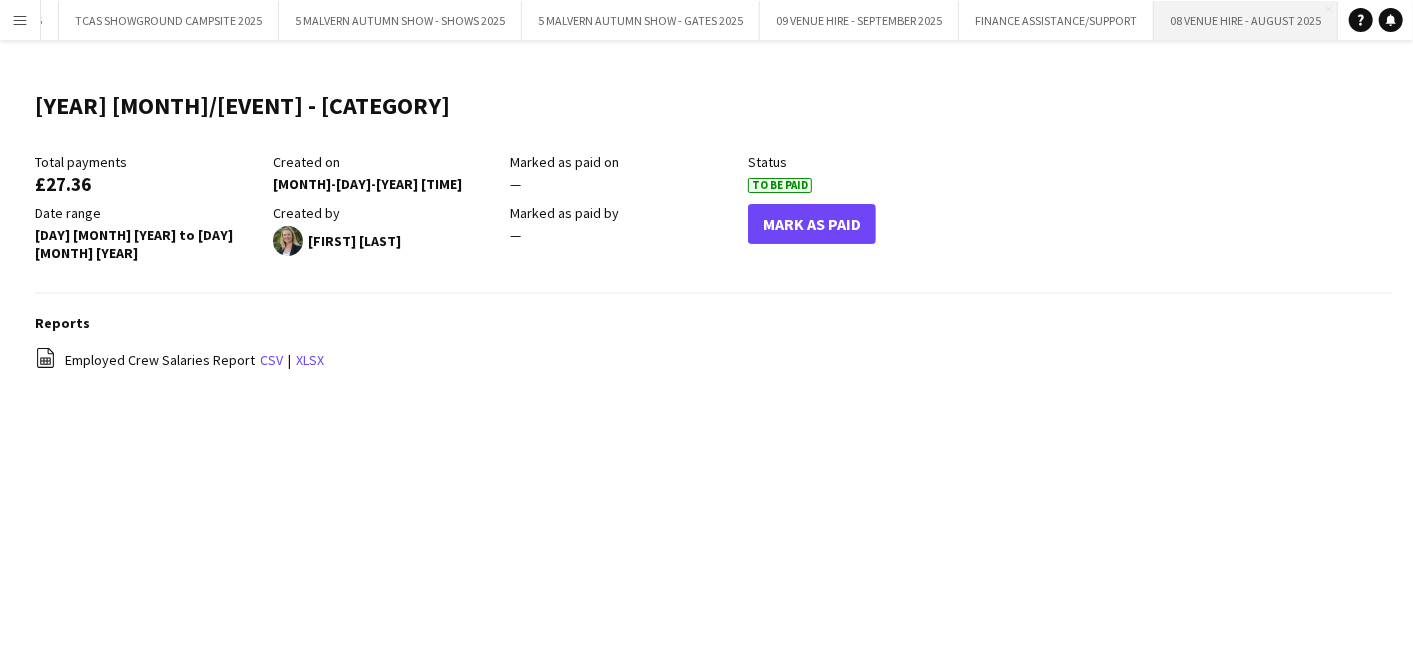 click on "08 VENUE HIRE - AUGUST 2025
Close" at bounding box center (1246, 20) 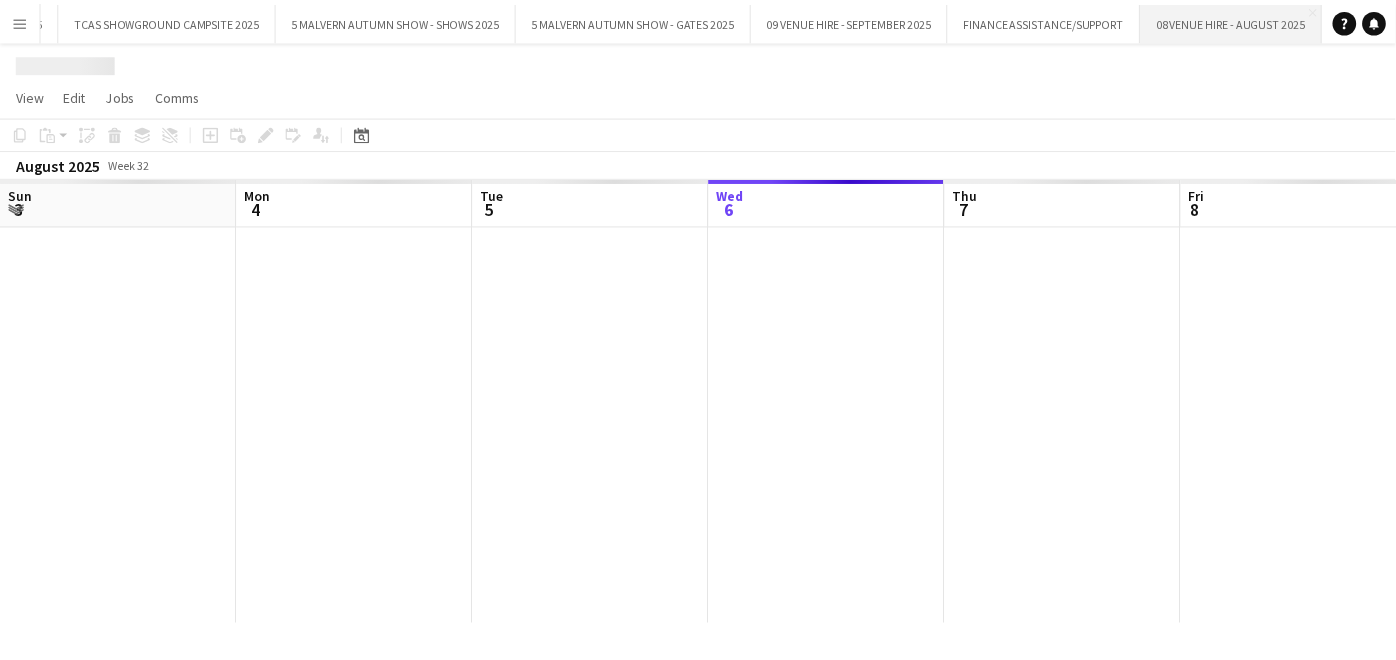 scroll, scrollTop: 0, scrollLeft: 477, axis: horizontal 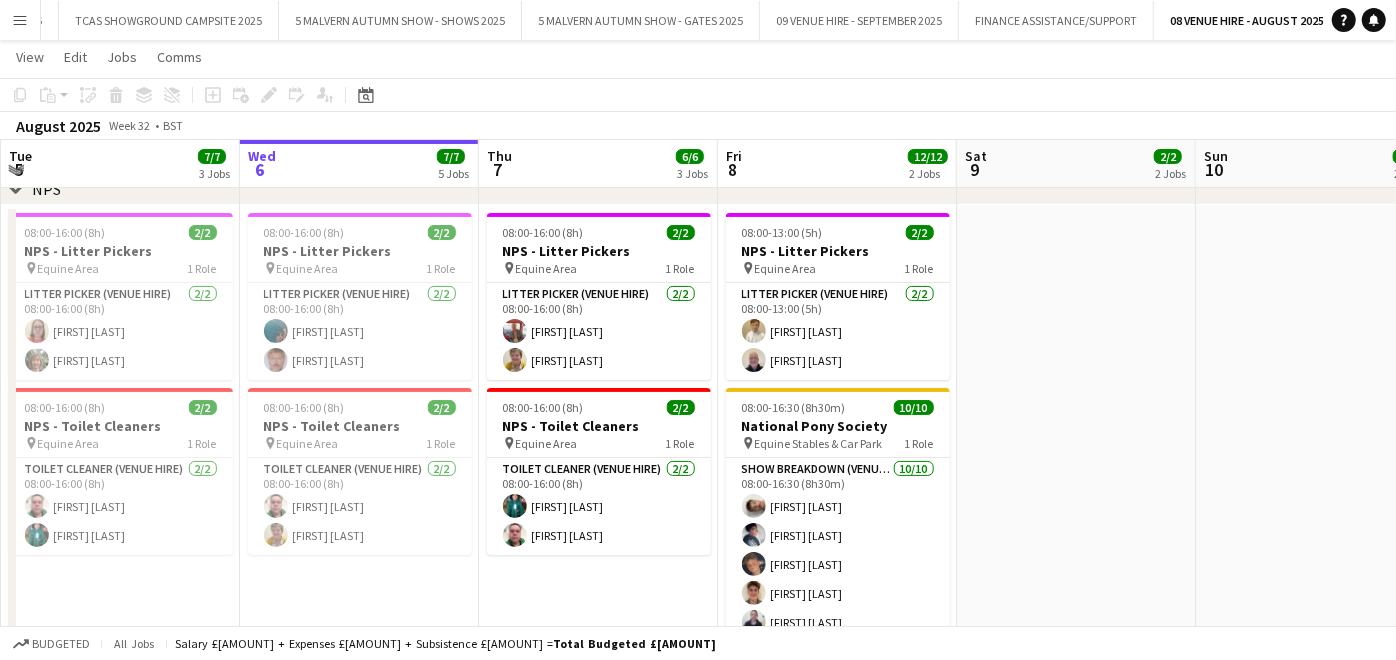 click at bounding box center [1076, 465] 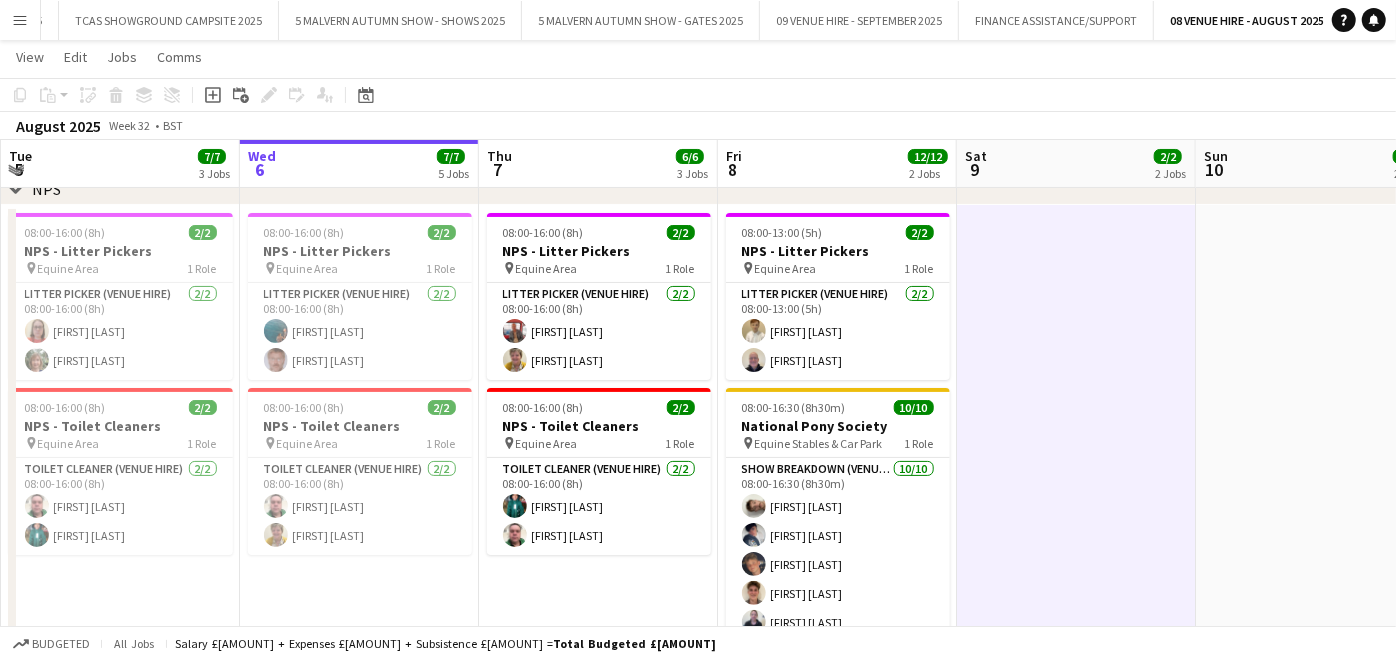click at bounding box center (1076, 465) 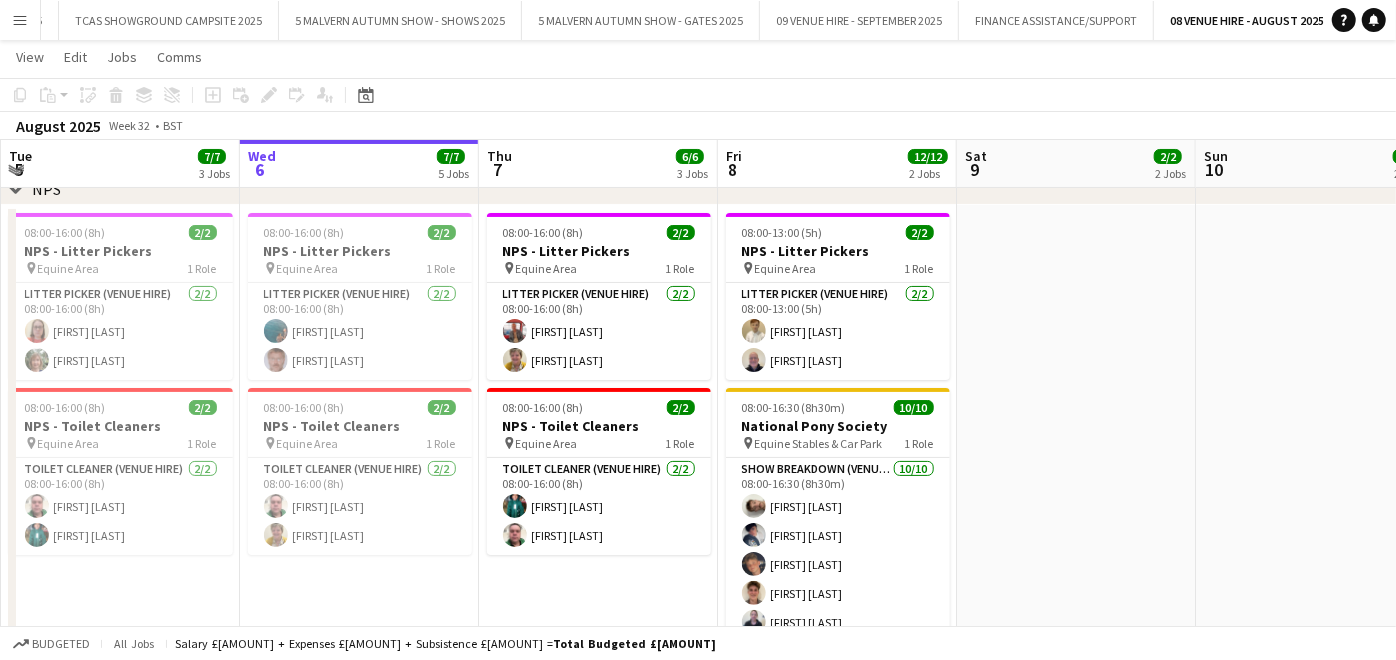 click at bounding box center [1315, 465] 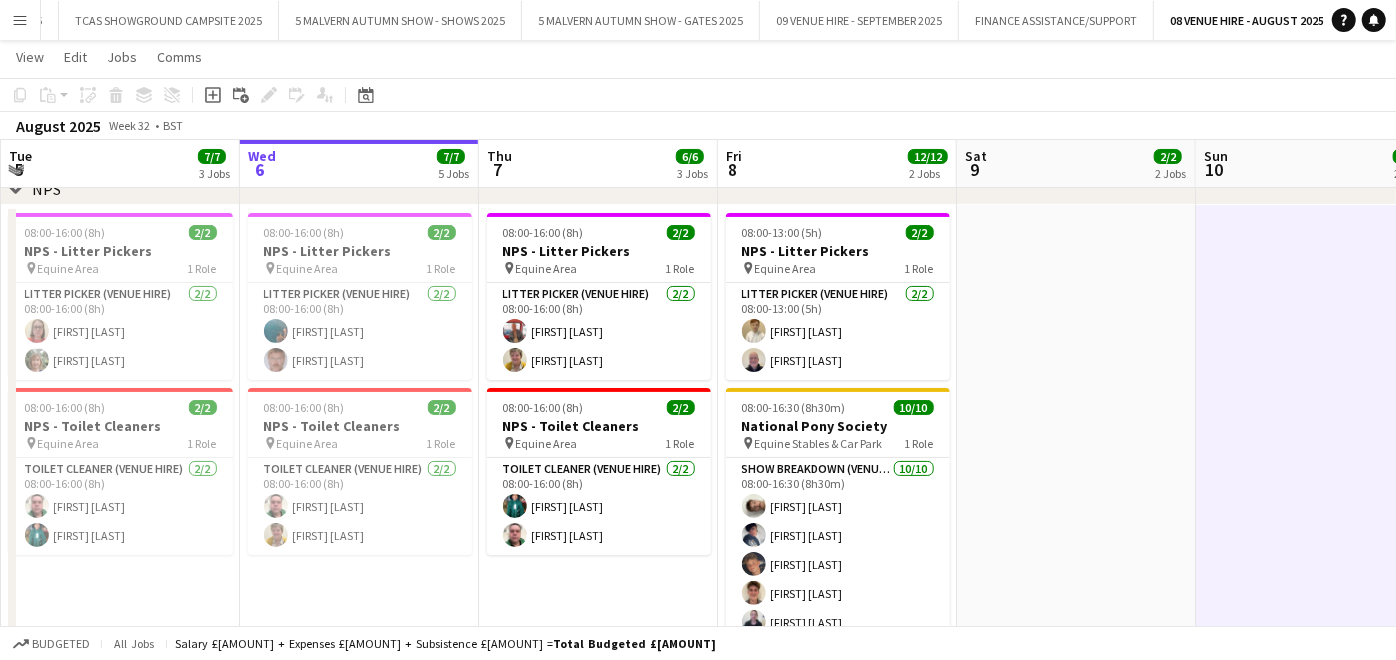 click at bounding box center (1076, 465) 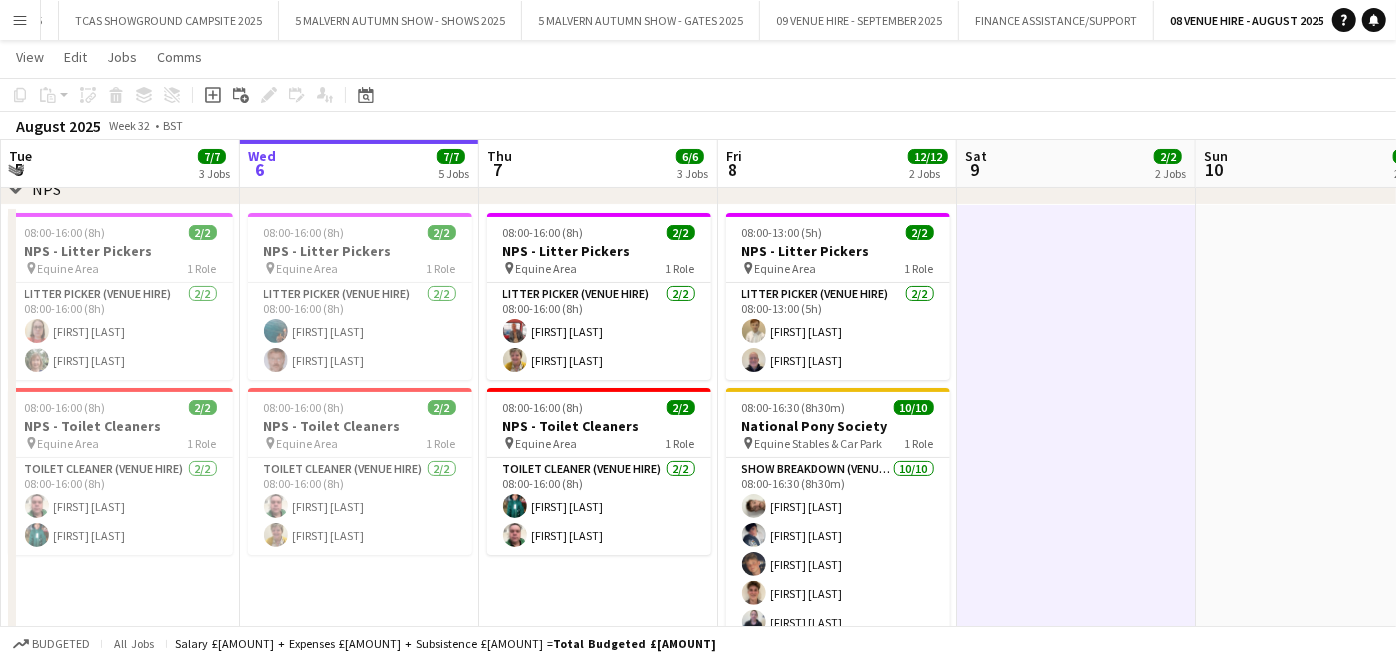 click at bounding box center [1315, 465] 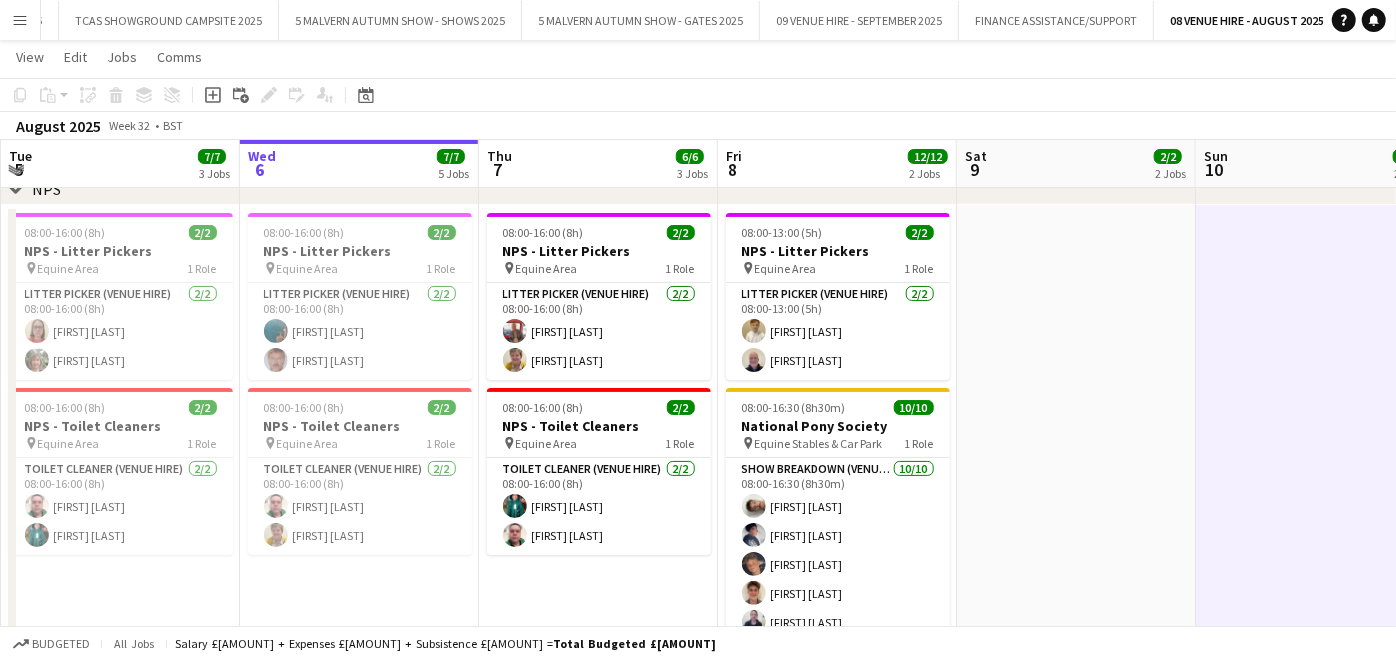 click at bounding box center (1076, 465) 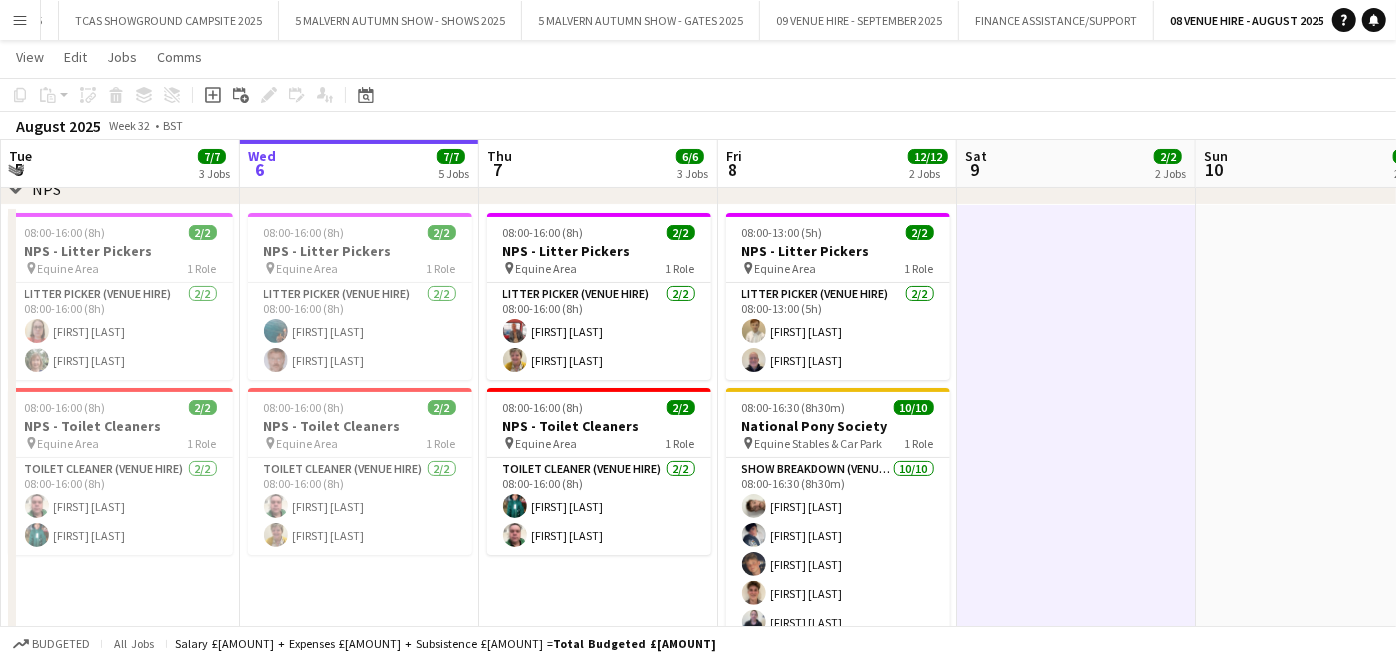 click at bounding box center [1315, 465] 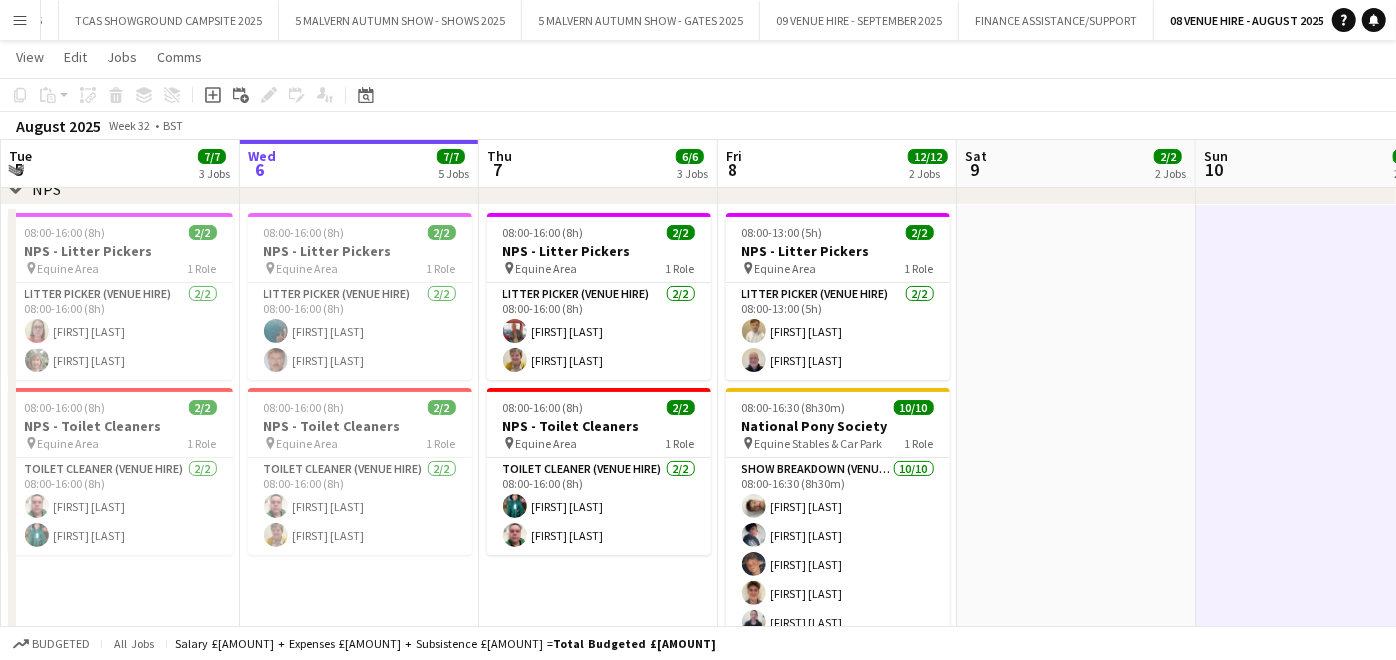 click at bounding box center (1076, 465) 